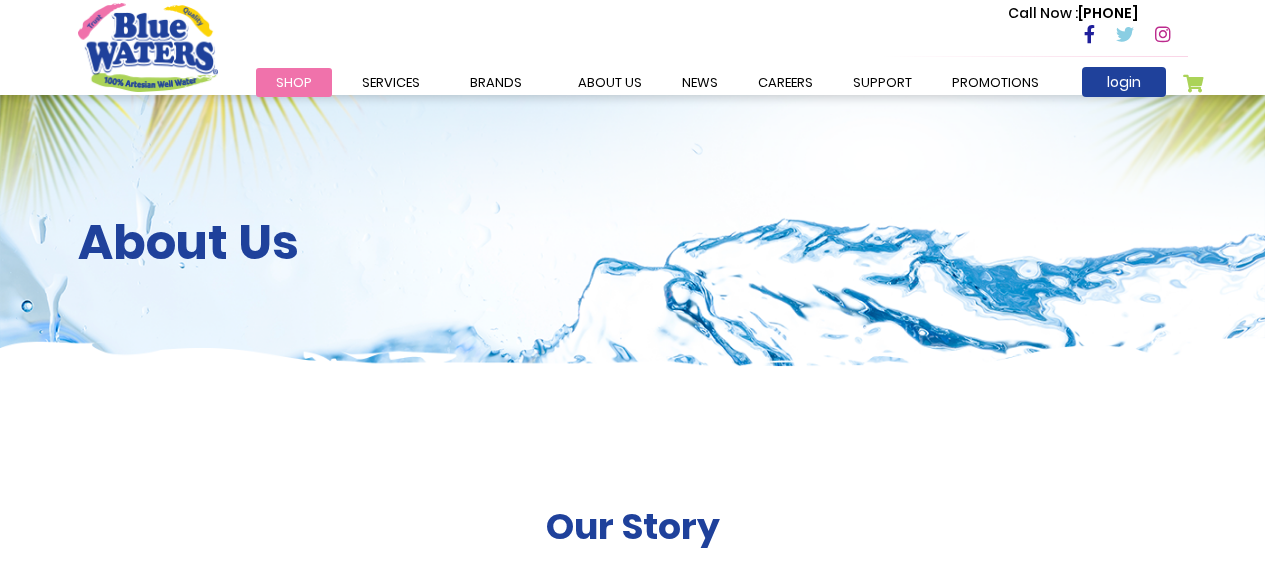 scroll, scrollTop: 1994, scrollLeft: 0, axis: vertical 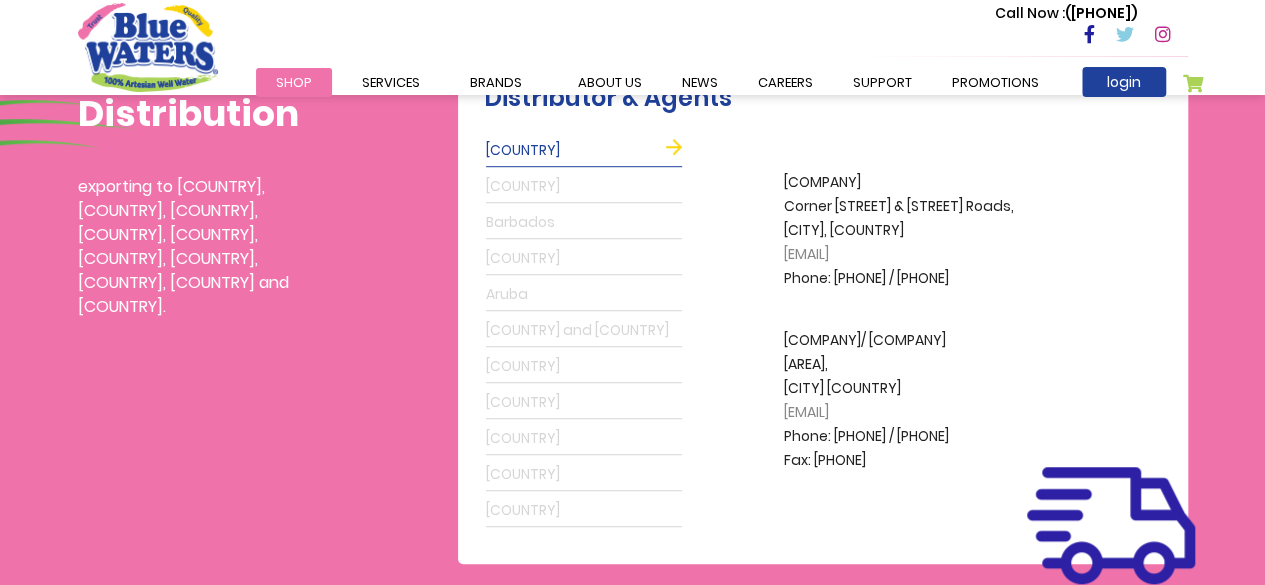 click on "exporting to [COUNTRY], [COUNTRY], [COUNTRY], [COUNTRY], [COUNTRY], [COUNTRY], [COUNTRY], [COUNTRY], [COUNTRY] and [COUNTRY].
Distributor & Agents
[COUNTRY]   [COUNTRY]   [COUNTRY]   [COUNTRY]   [COUNTRY]   [COUNTRY] [COUNTRY]    [COUNTRY]   [COUNTRY] [COUNTRY]
[COMPANY]  Corner [STREET] & [STREET] Roads, [CITY], [COUNTRY] [EMAIL] Phone: [PHONE] / [PHONE]
[COMPANY]/ [COMPANY] [AREA], [CITY] [COUNTRY] [EMAIL] Phone: [PHONE] / [PHONE] Fax: [PHONE]
[COMPANY]  [AREA], [AREA], [CITY], [COUNTRY] [EMAIL] Phone: [PHONE] Fax: [PHONE]
[COMPANY] [AREA] [COUNTRY], [COUNTRY]" at bounding box center (633, 256) 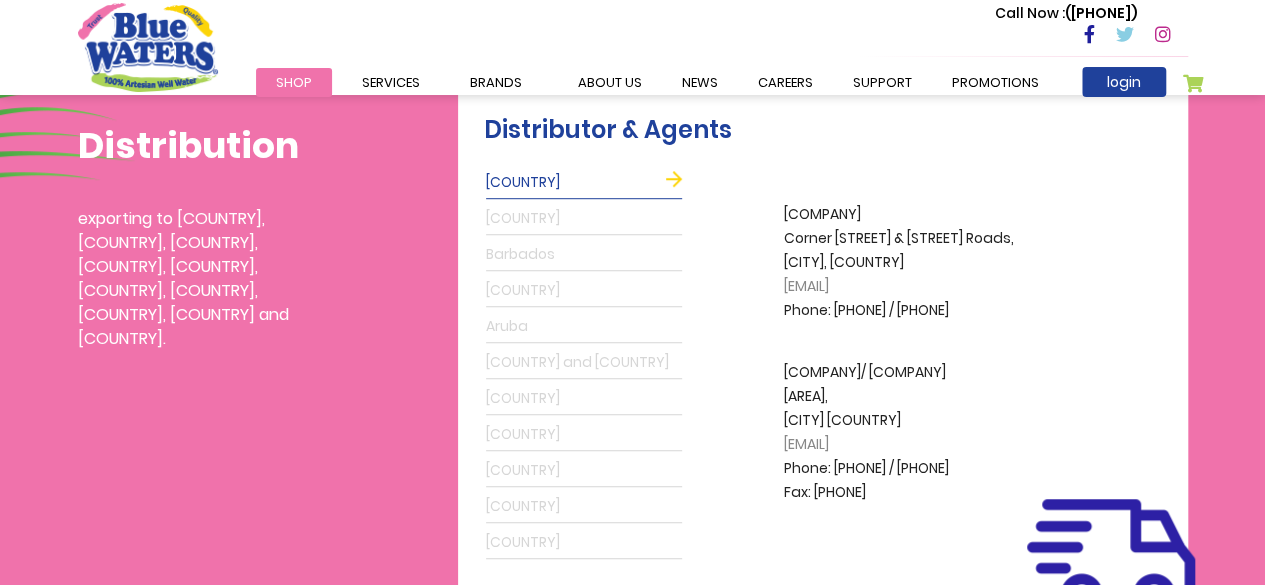 scroll, scrollTop: 553, scrollLeft: 0, axis: vertical 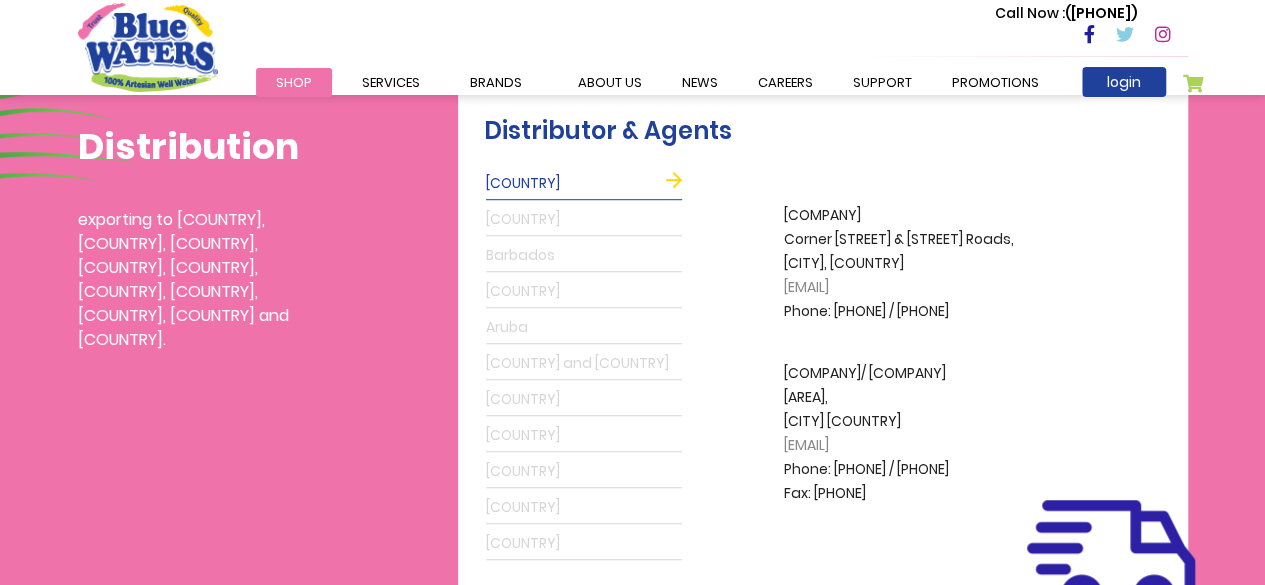 click on "Grenada" at bounding box center (584, 220) 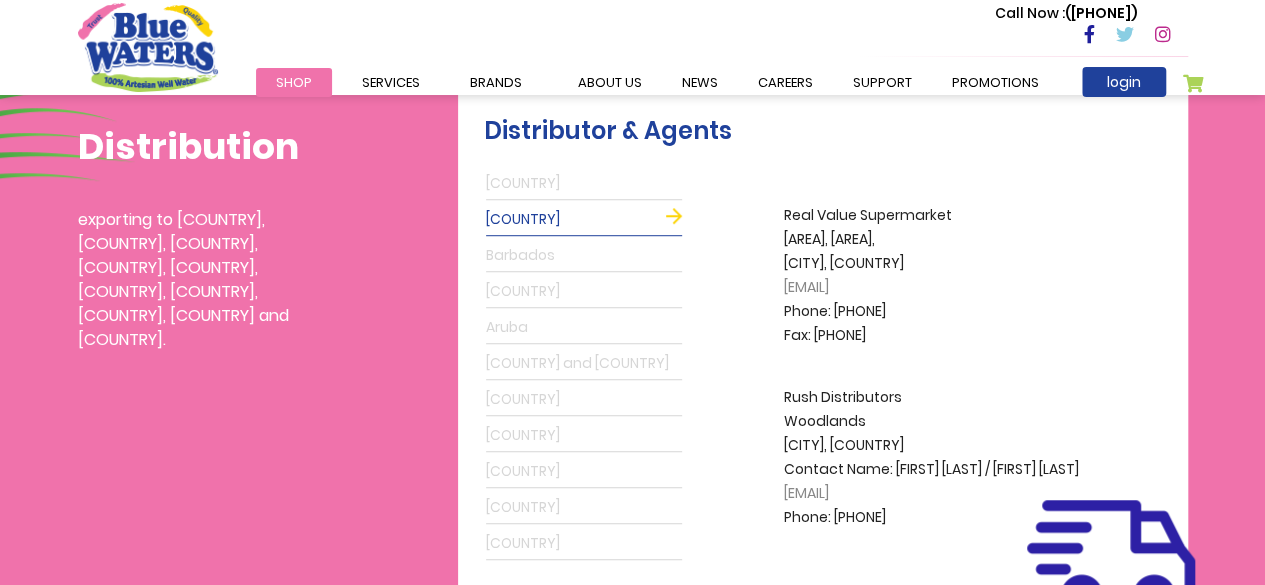 click on "St Lucia" at bounding box center (584, 292) 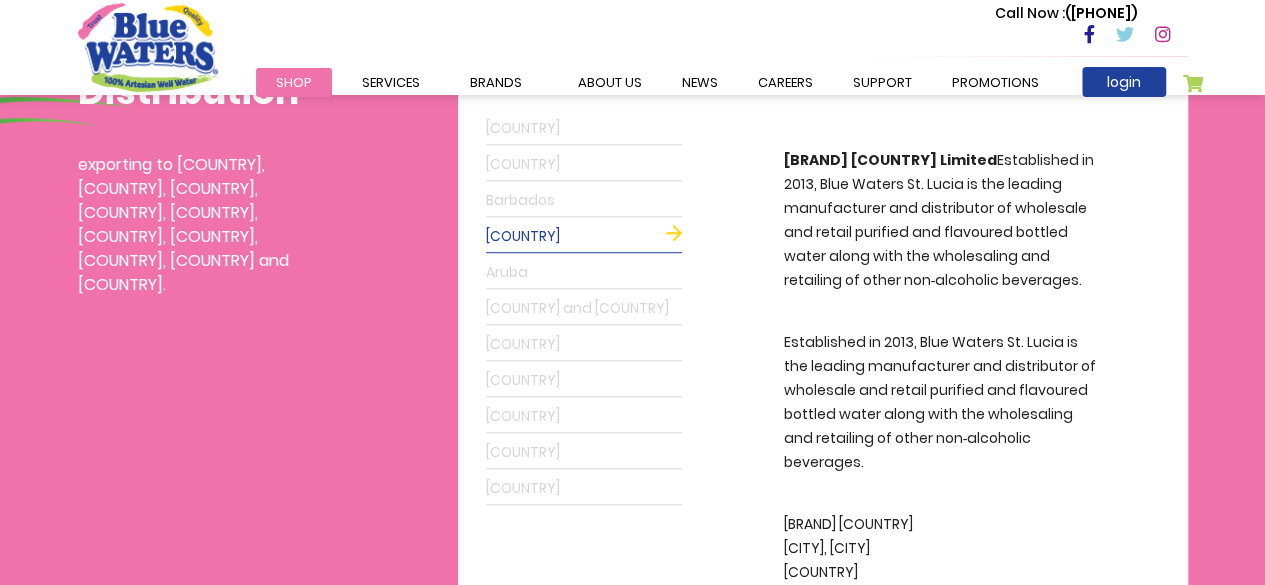 scroll, scrollTop: 613, scrollLeft: 0, axis: vertical 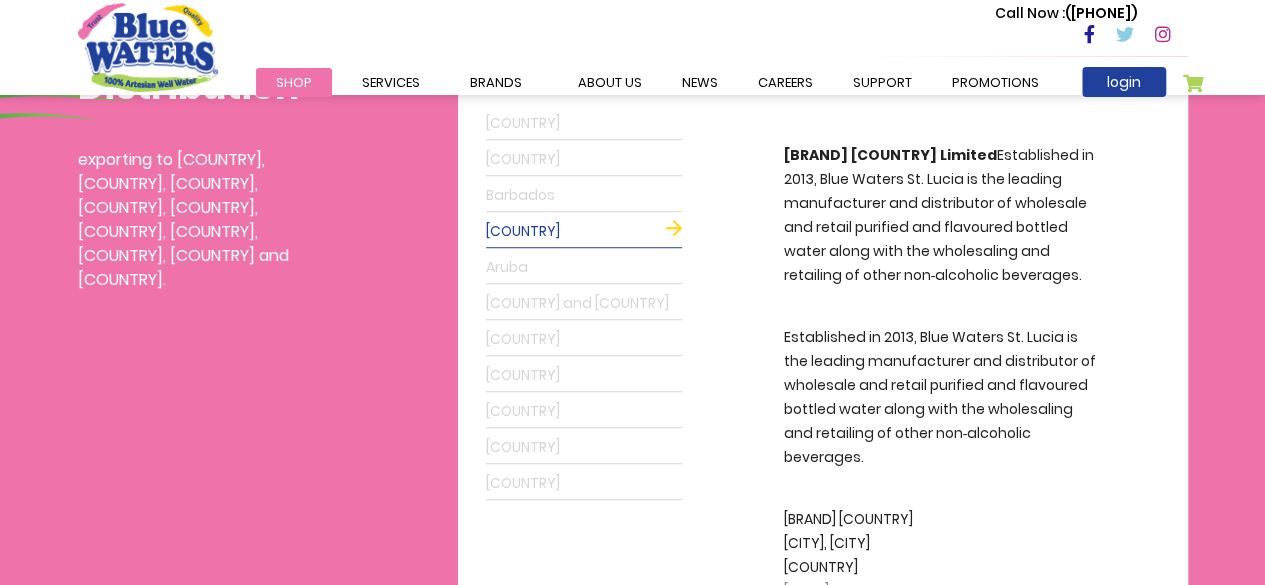 click on "Aruba" at bounding box center (584, 268) 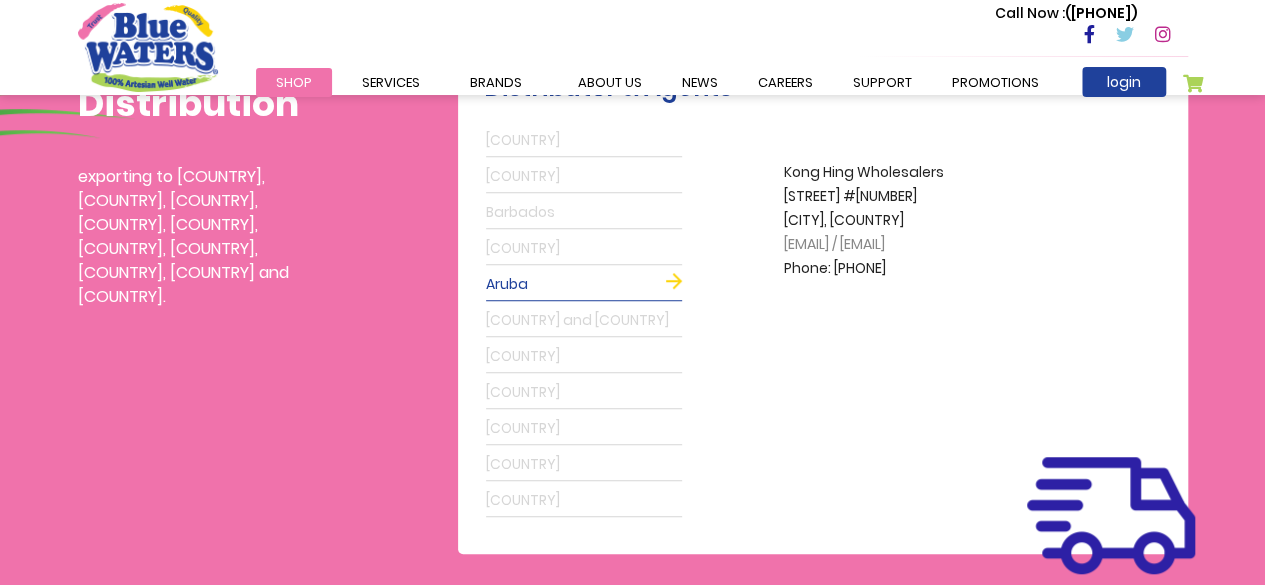 scroll, scrollTop: 595, scrollLeft: 0, axis: vertical 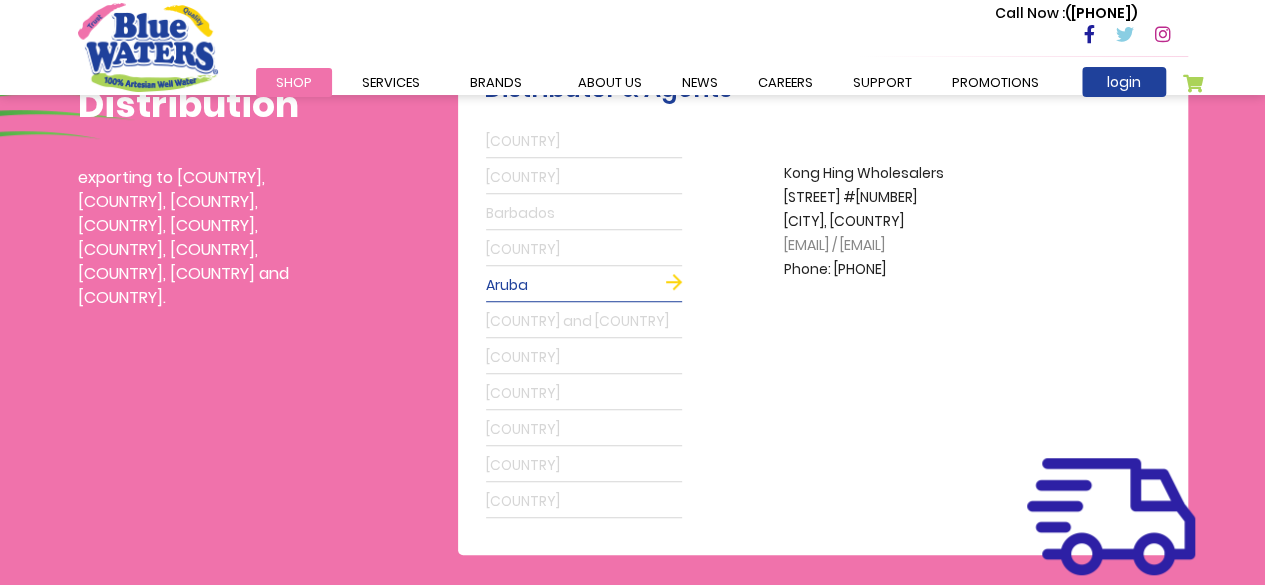 click on "Curacao and Bonaire" at bounding box center (584, 322) 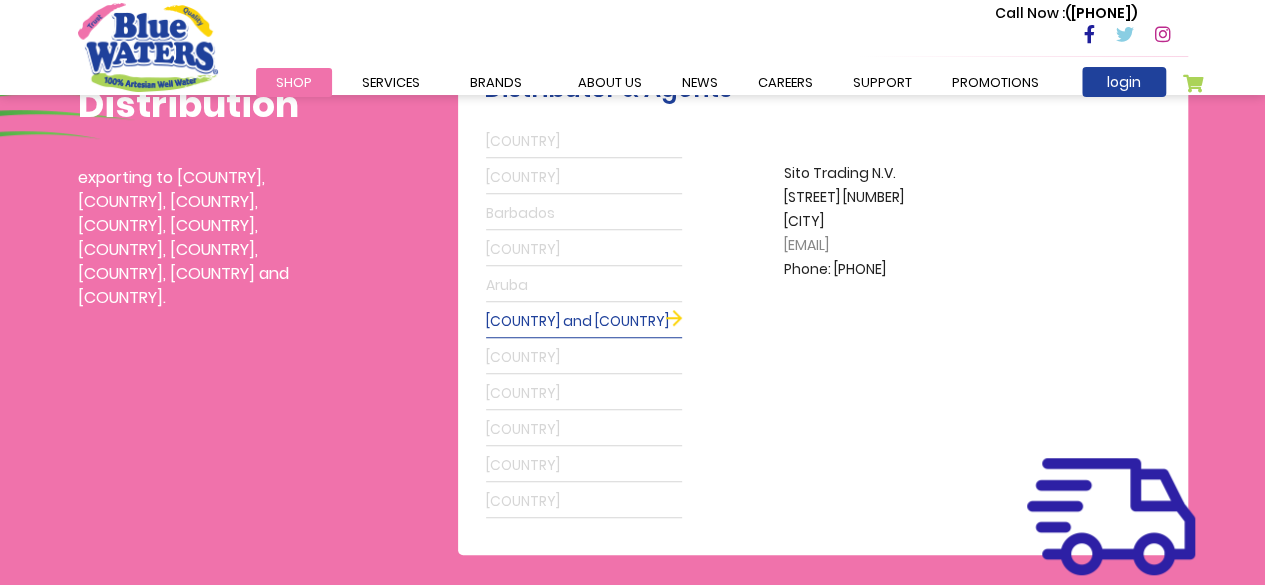 click on "Commonwealth of Dominica" at bounding box center [584, 358] 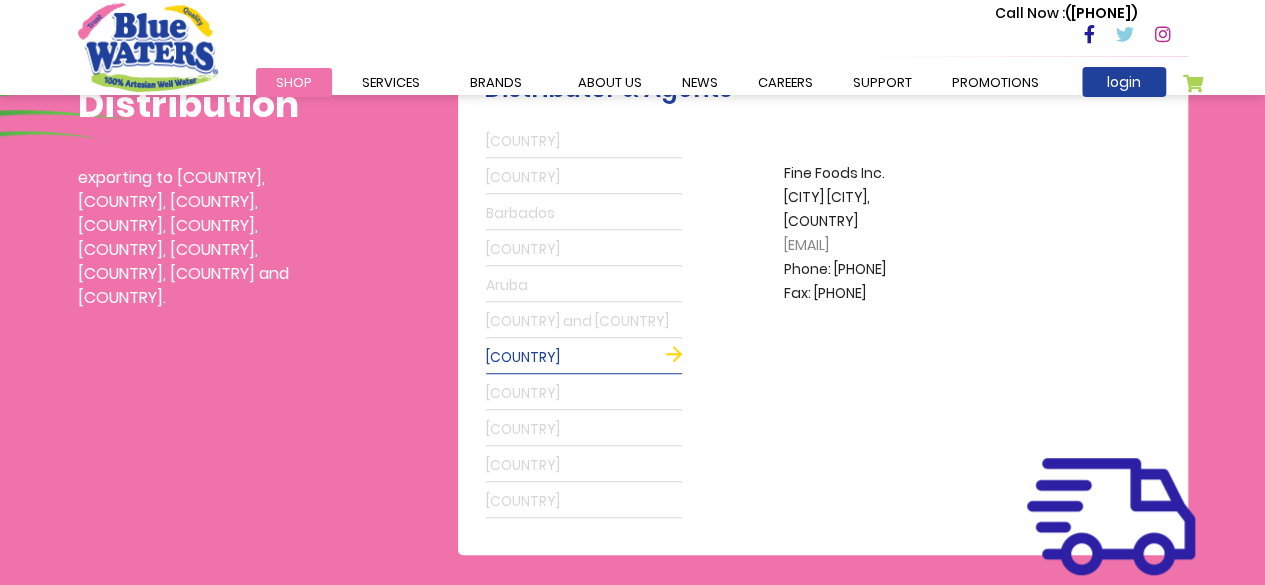 click on "Guyana" at bounding box center [584, 394] 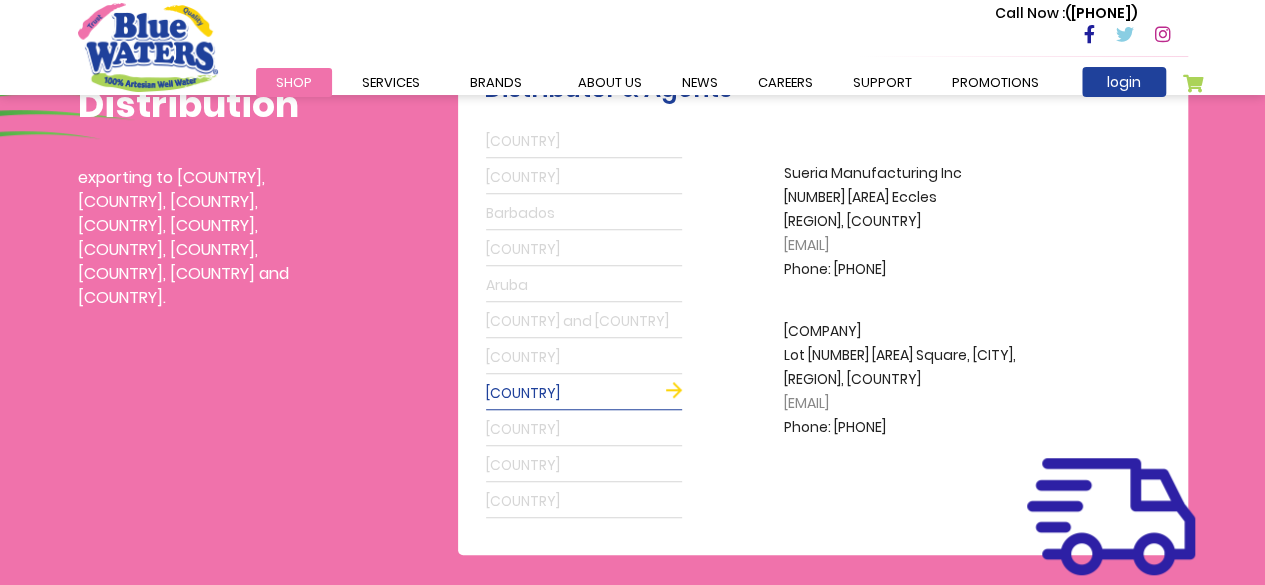 click on "St Maarten" at bounding box center [584, 430] 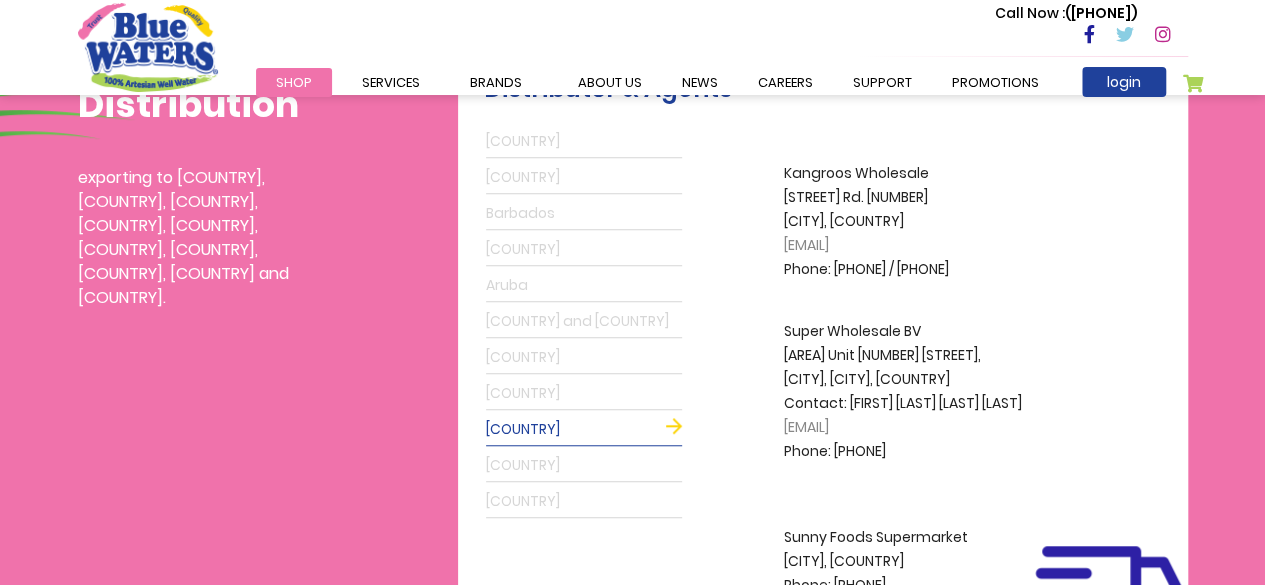 click on "Suriname" at bounding box center [584, 466] 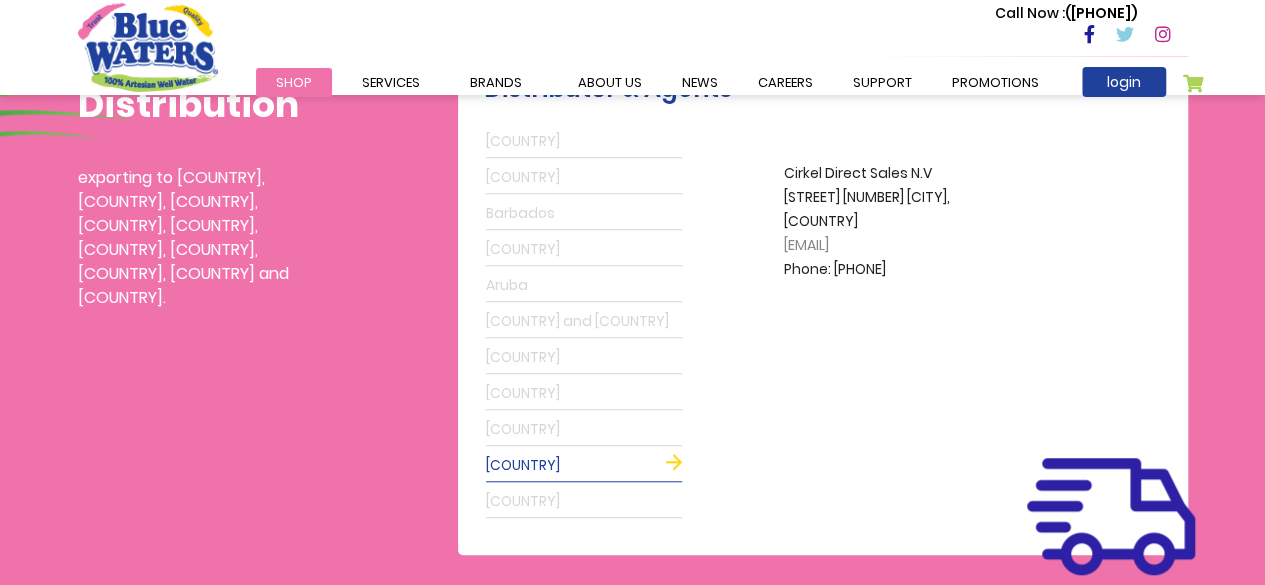 click on "Montserrat" at bounding box center (584, 502) 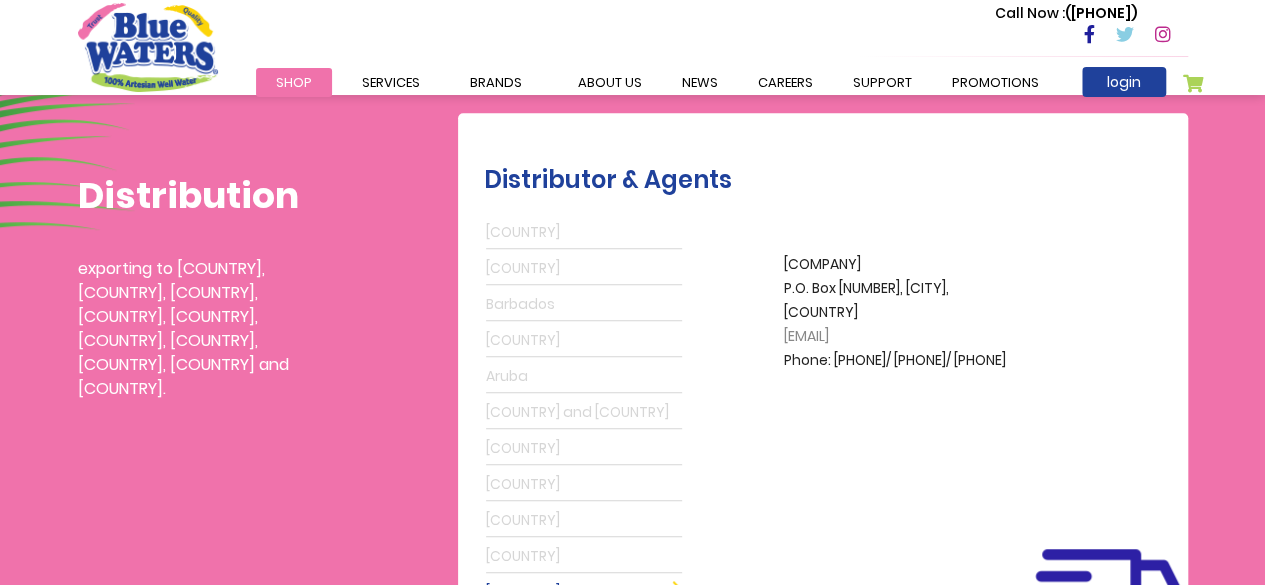 scroll, scrollTop: 501, scrollLeft: 0, axis: vertical 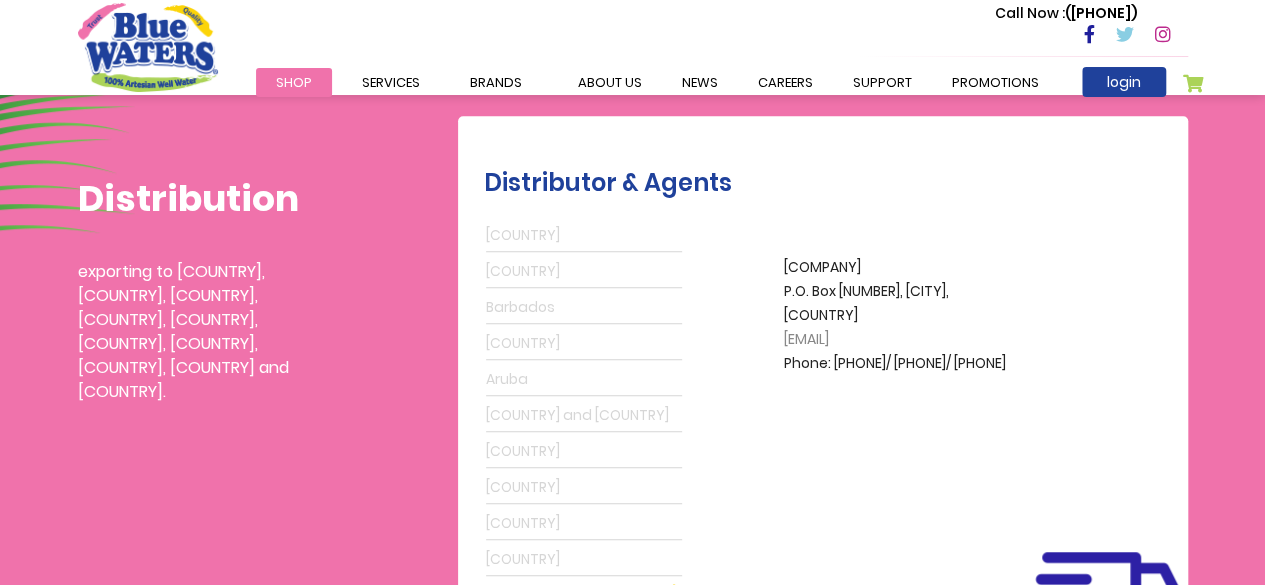 click on "Guyana" at bounding box center [584, 488] 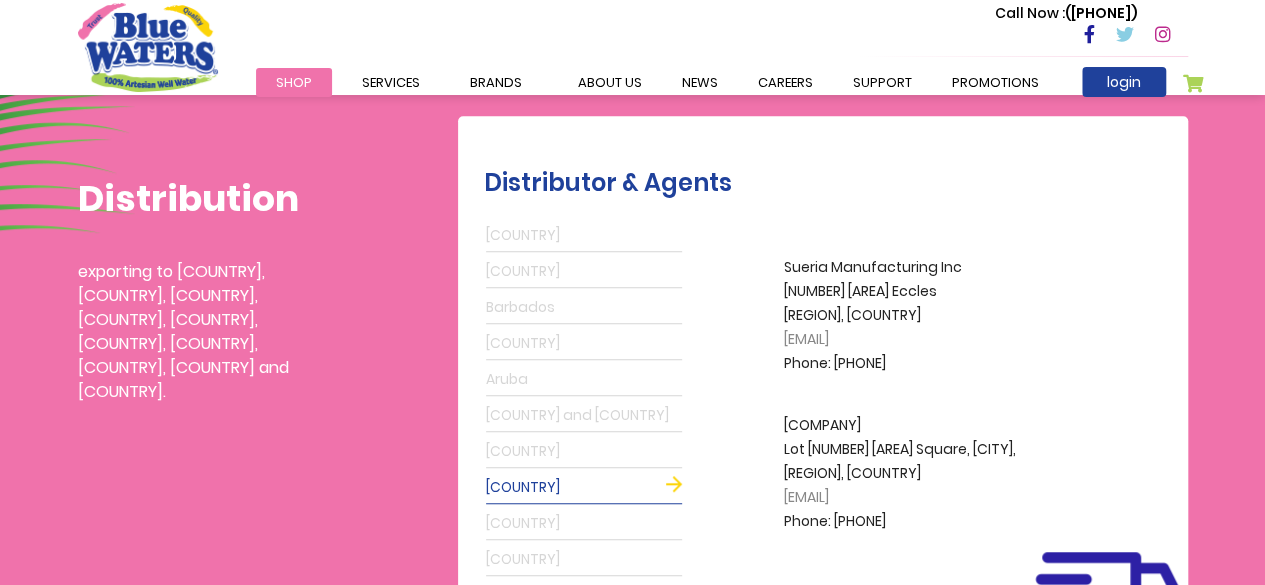 click on "Commonwealth of Dominica" at bounding box center [584, 452] 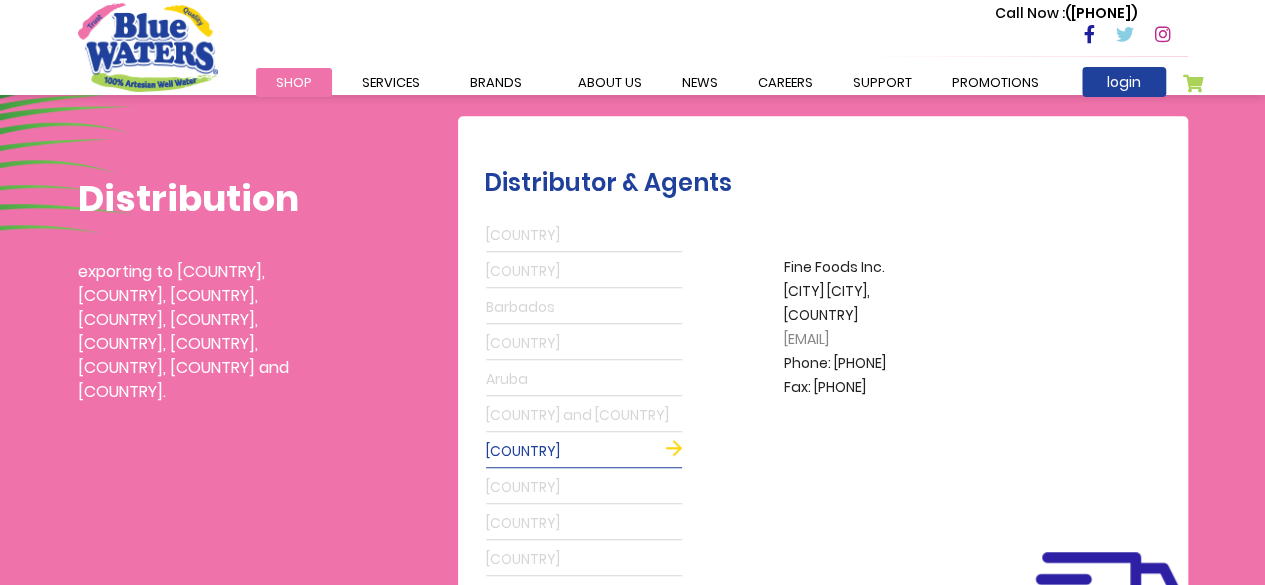 click on "Curacao and Bonaire" at bounding box center [584, 416] 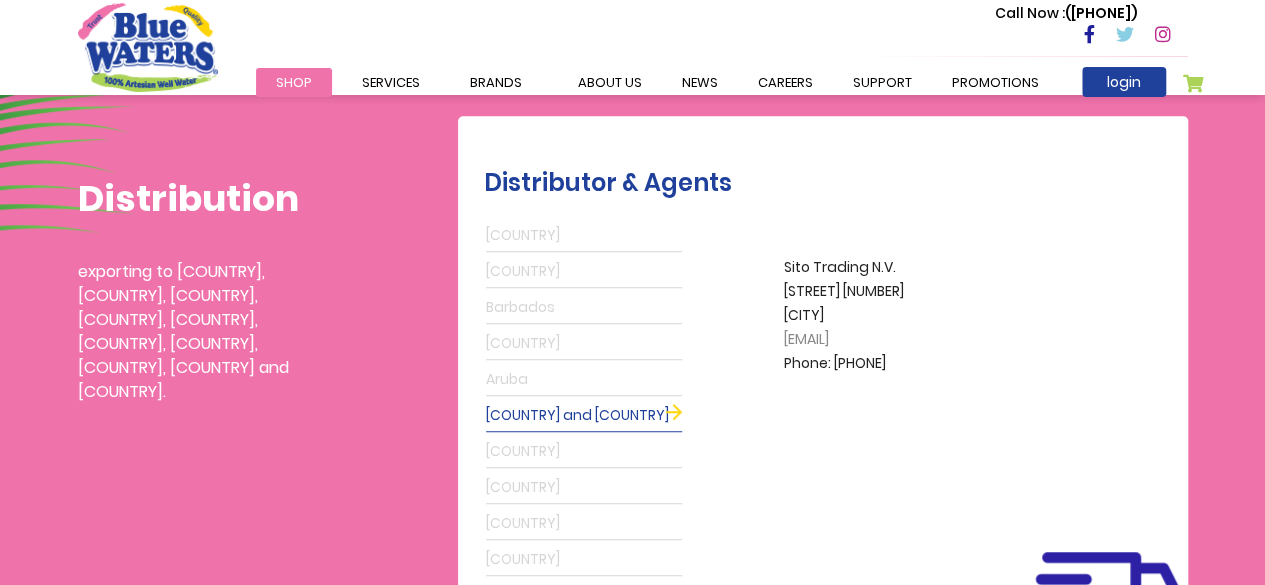 click on "Aruba" at bounding box center (584, 380) 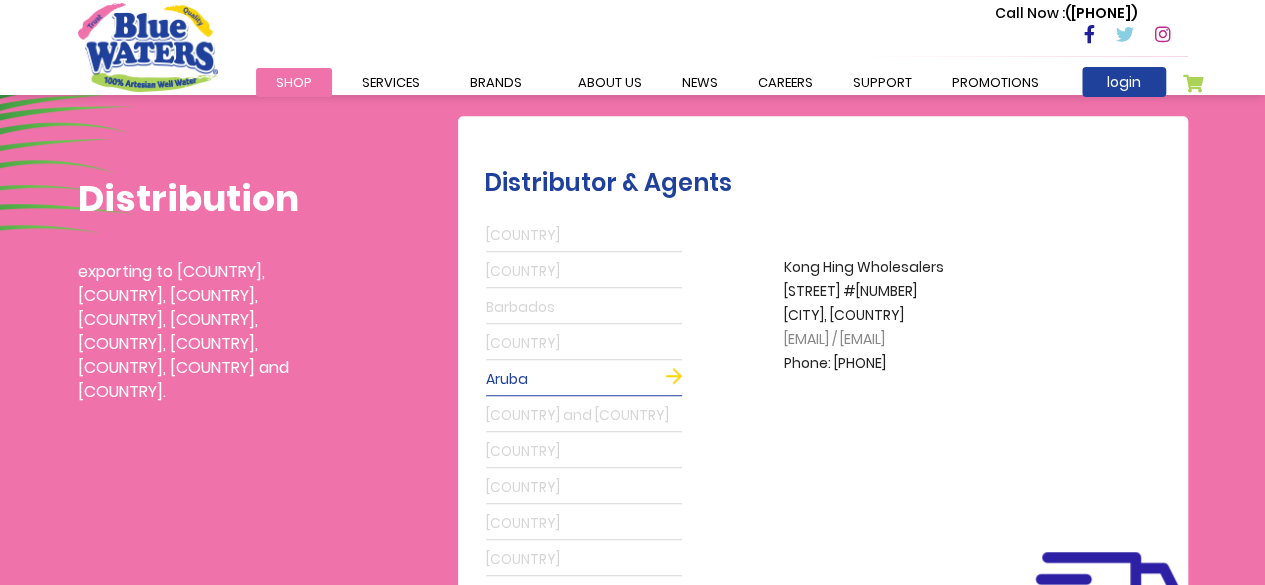 click on "St Lucia" at bounding box center [584, 344] 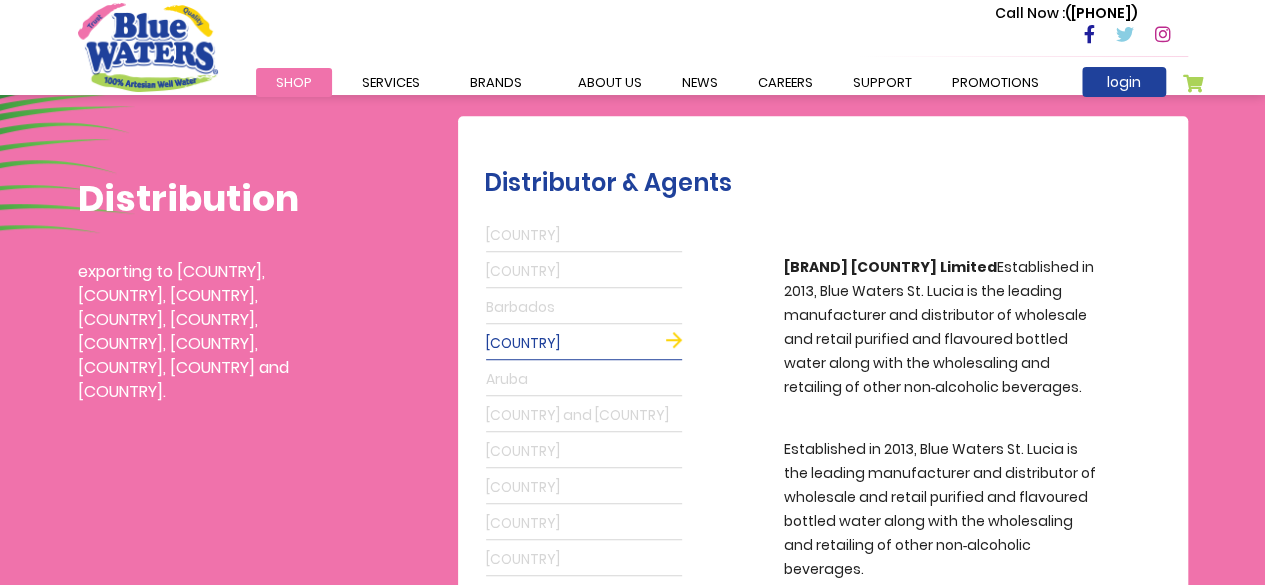 click on "Barbados" at bounding box center [584, 308] 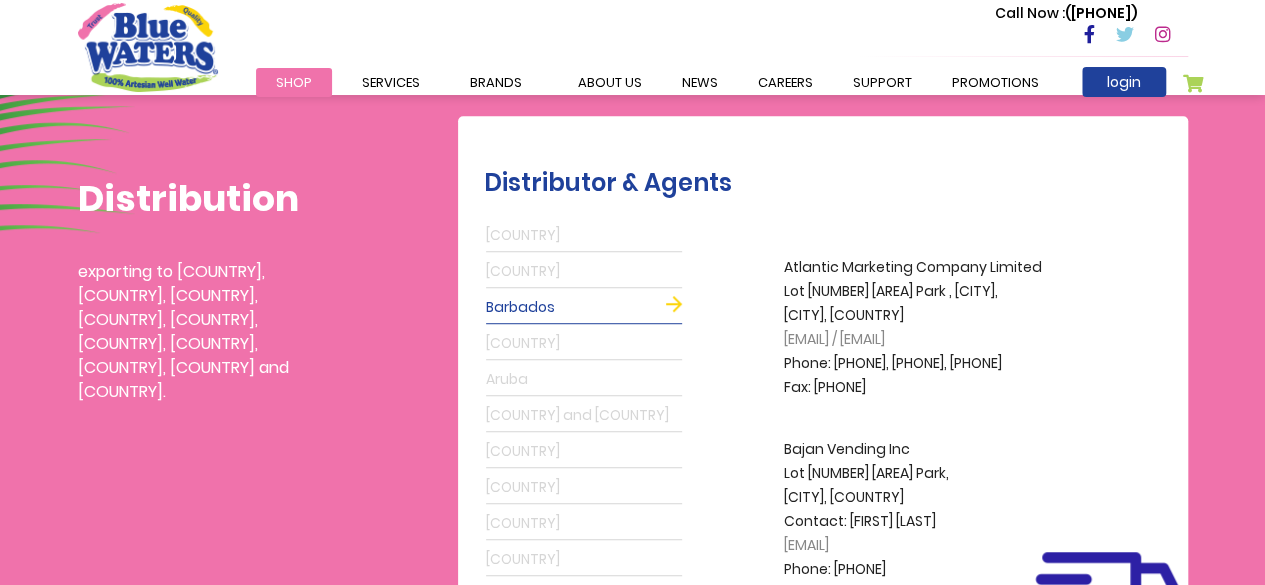 click on "St Lucia" at bounding box center (584, 344) 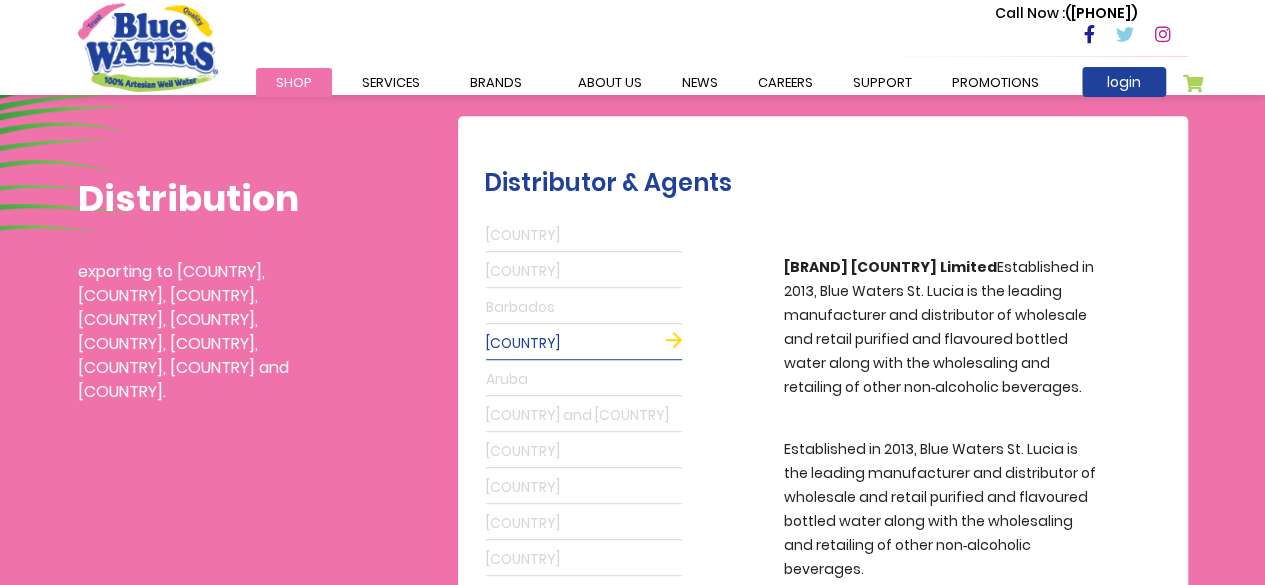 click on "Barbados" at bounding box center [584, 308] 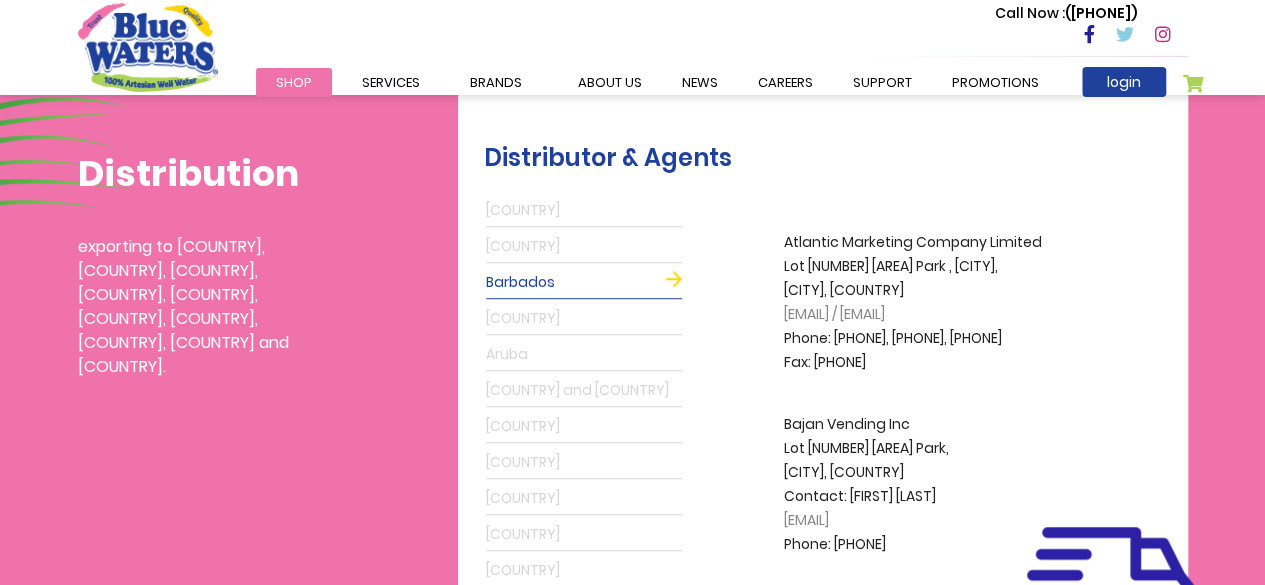 scroll, scrollTop: 477, scrollLeft: 0, axis: vertical 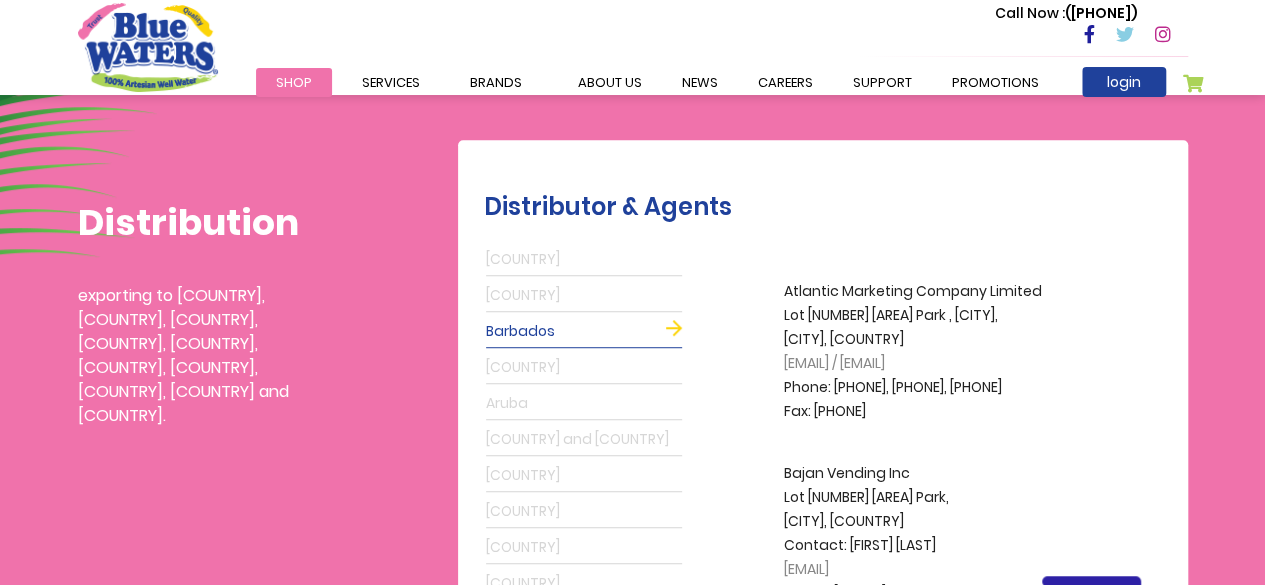 click on "Grenada" at bounding box center [584, 296] 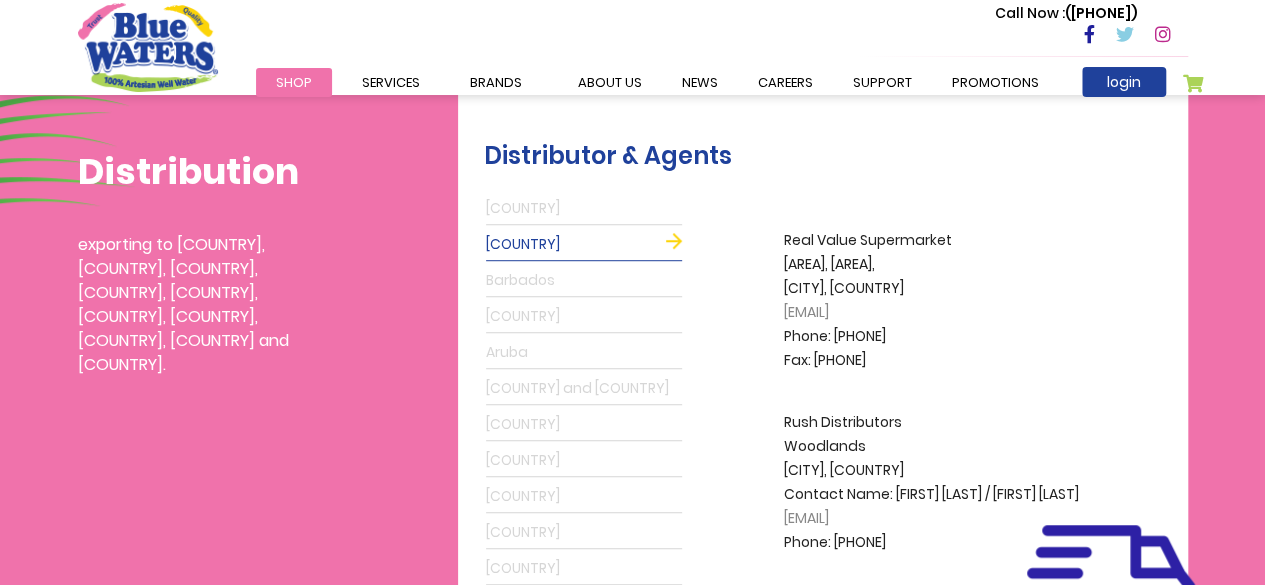 scroll, scrollTop: 529, scrollLeft: 0, axis: vertical 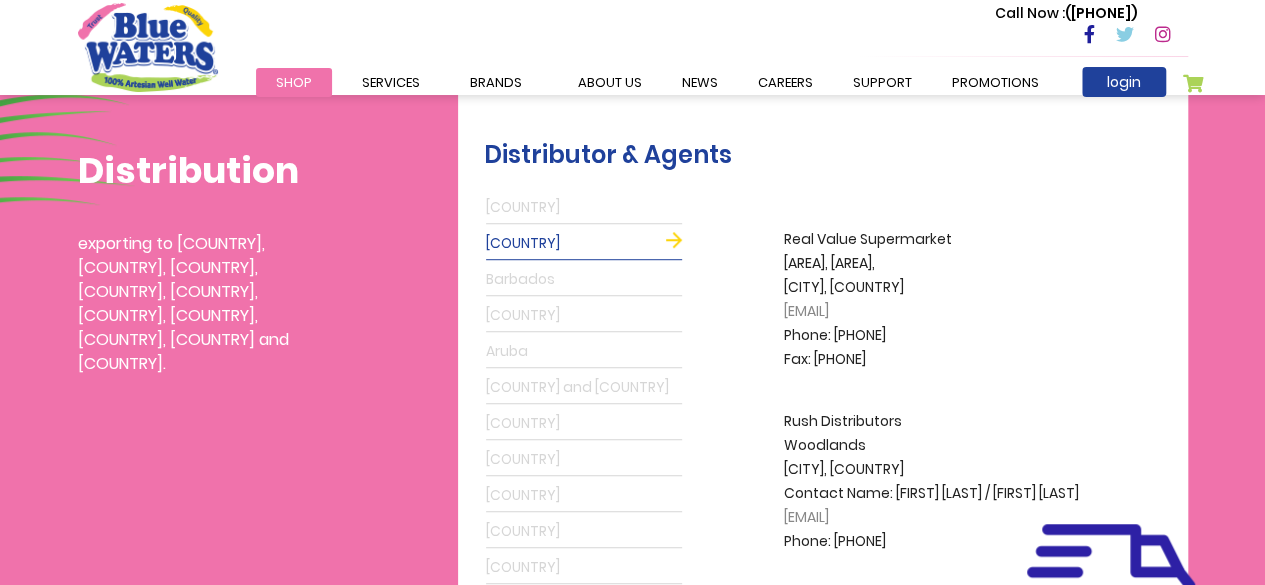 click on "Antigua" at bounding box center [584, 208] 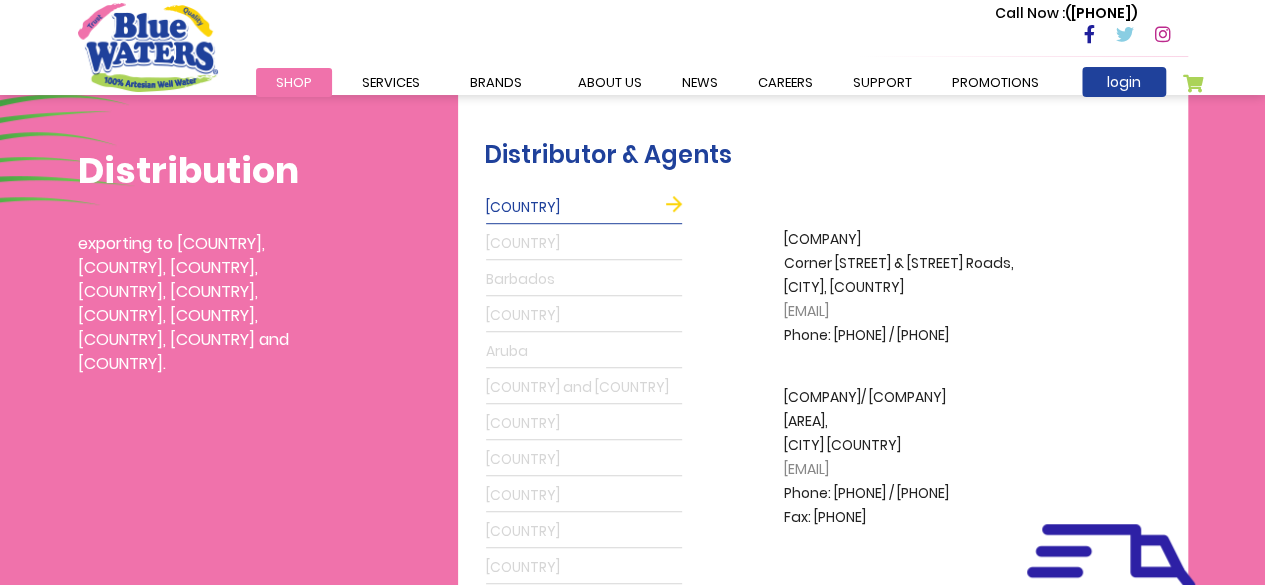 click on "St Lucia" at bounding box center (584, 316) 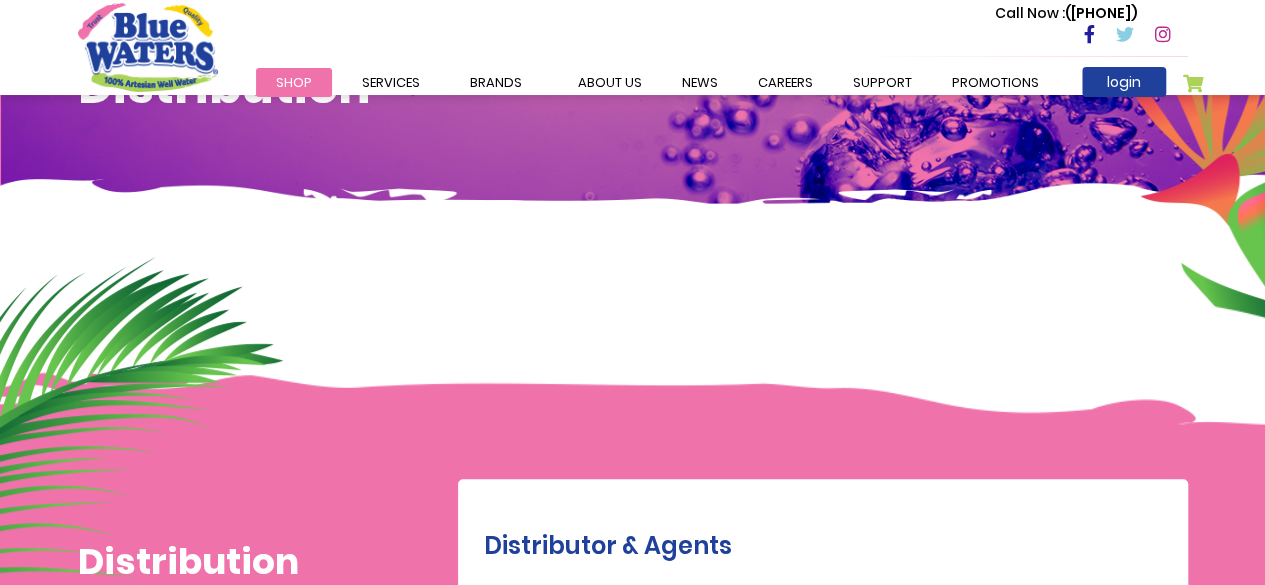 scroll, scrollTop: 75, scrollLeft: 0, axis: vertical 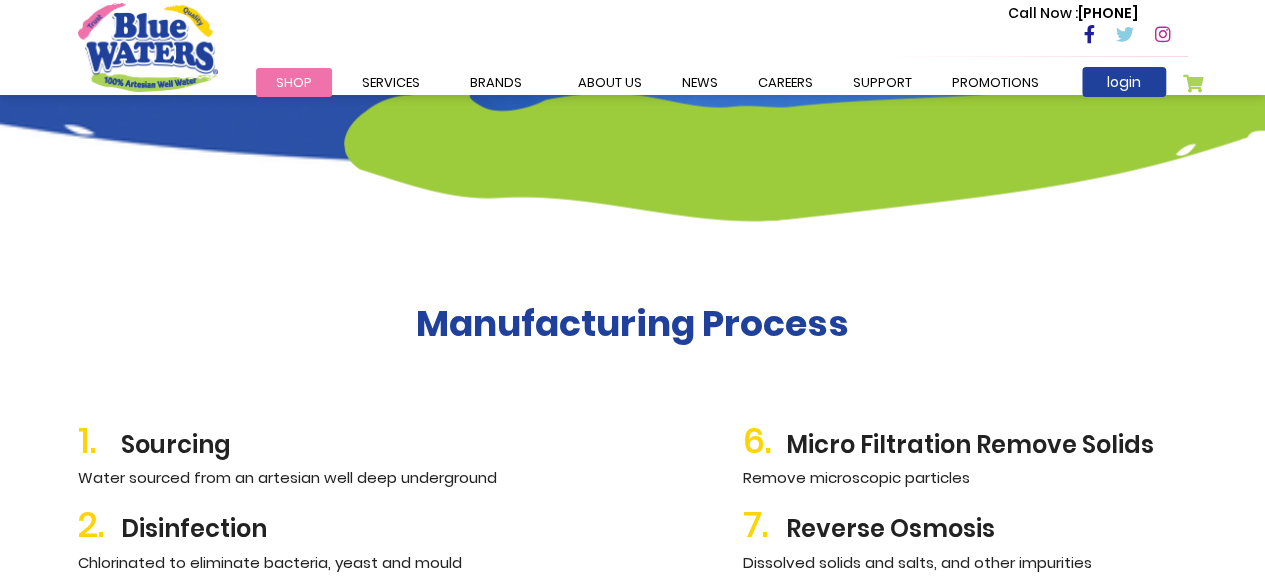 click on "Call Now :  [PHONE]" at bounding box center (718, 35) 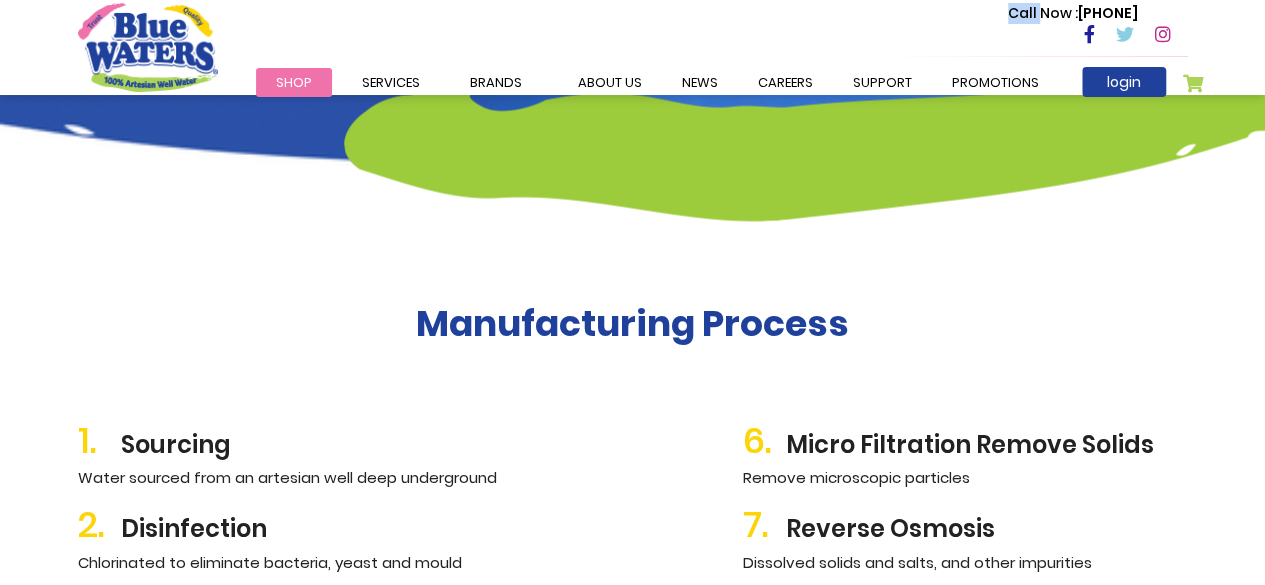 click on "Call Now :  (868) 640-8824" at bounding box center (718, 35) 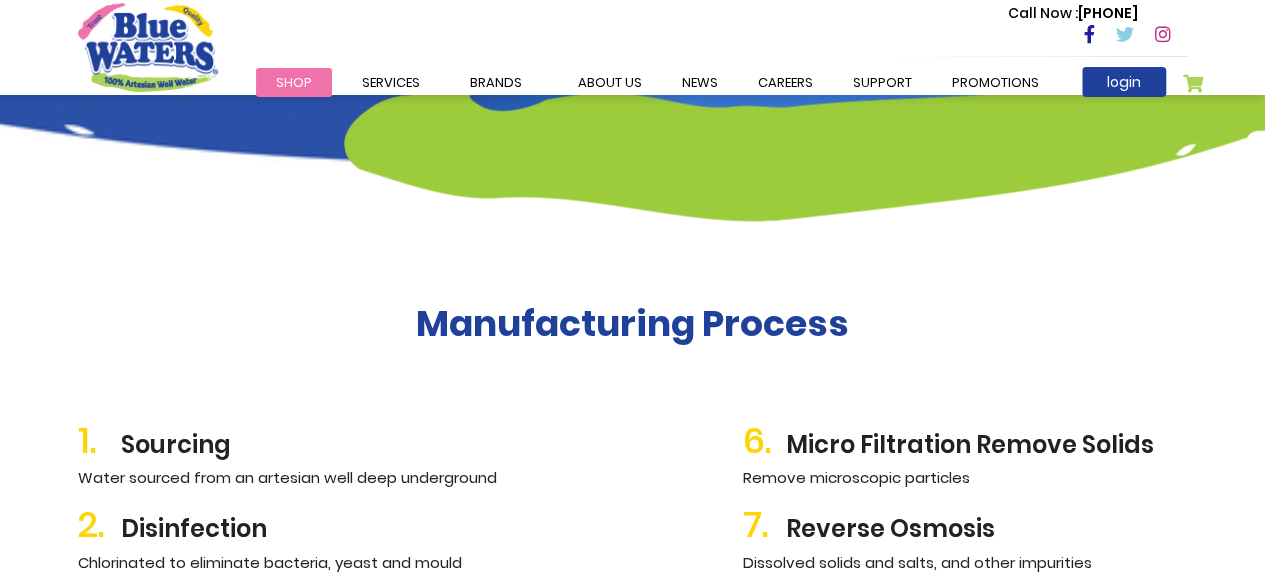 click on "Call Now :  (868) 640-8824" at bounding box center (718, 35) 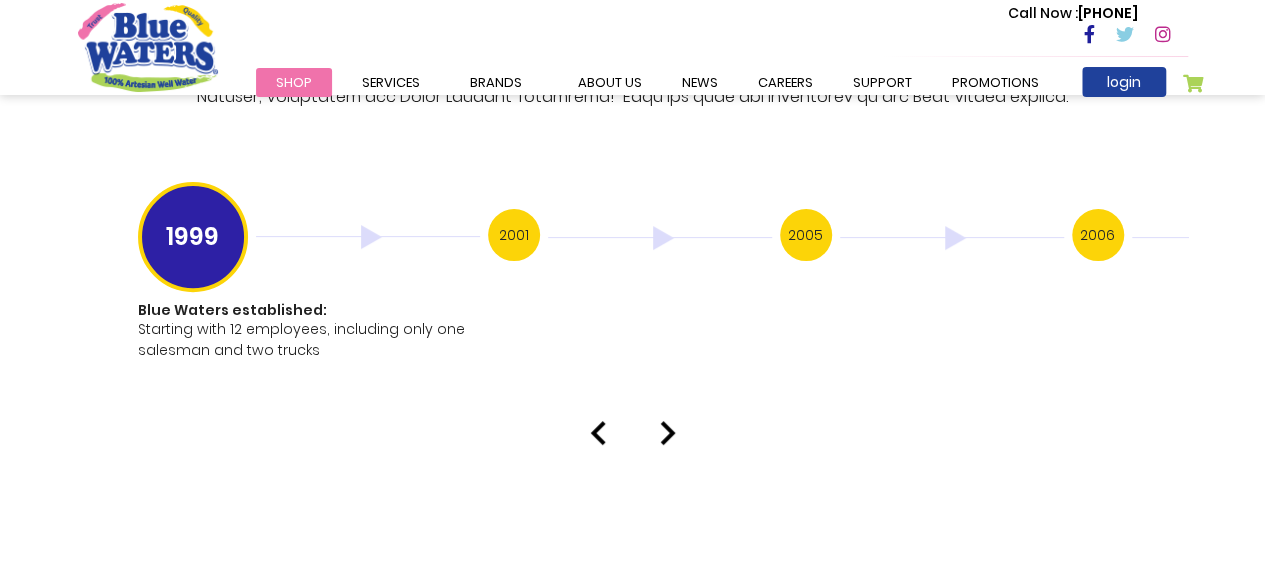 scroll, scrollTop: 3998, scrollLeft: 0, axis: vertical 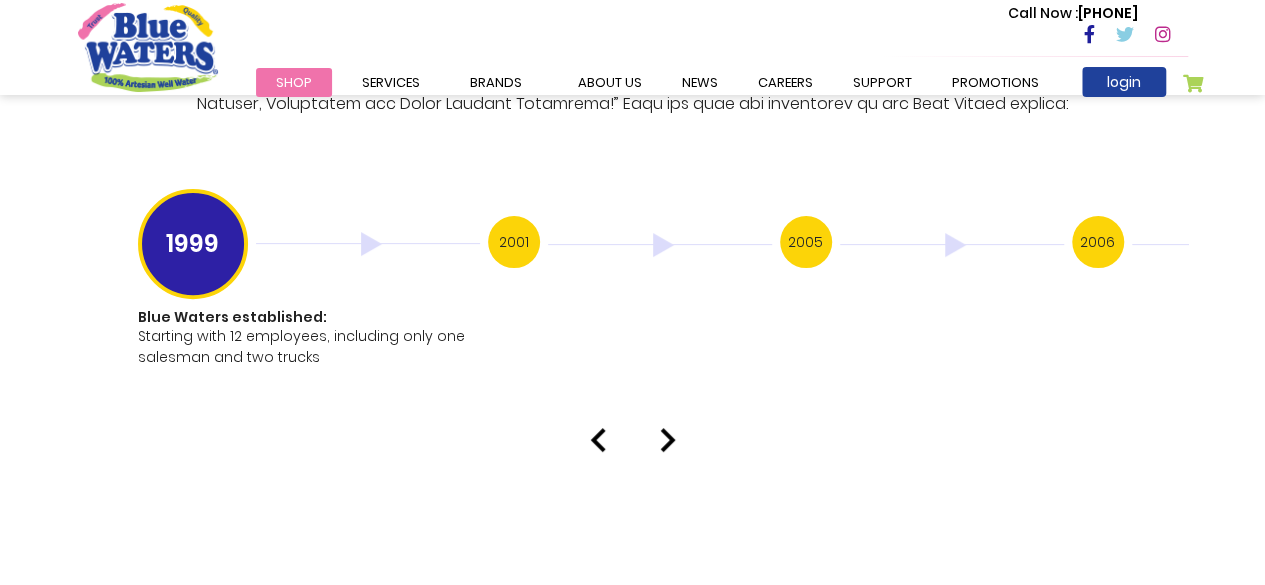 click on "2001" at bounding box center [514, 242] 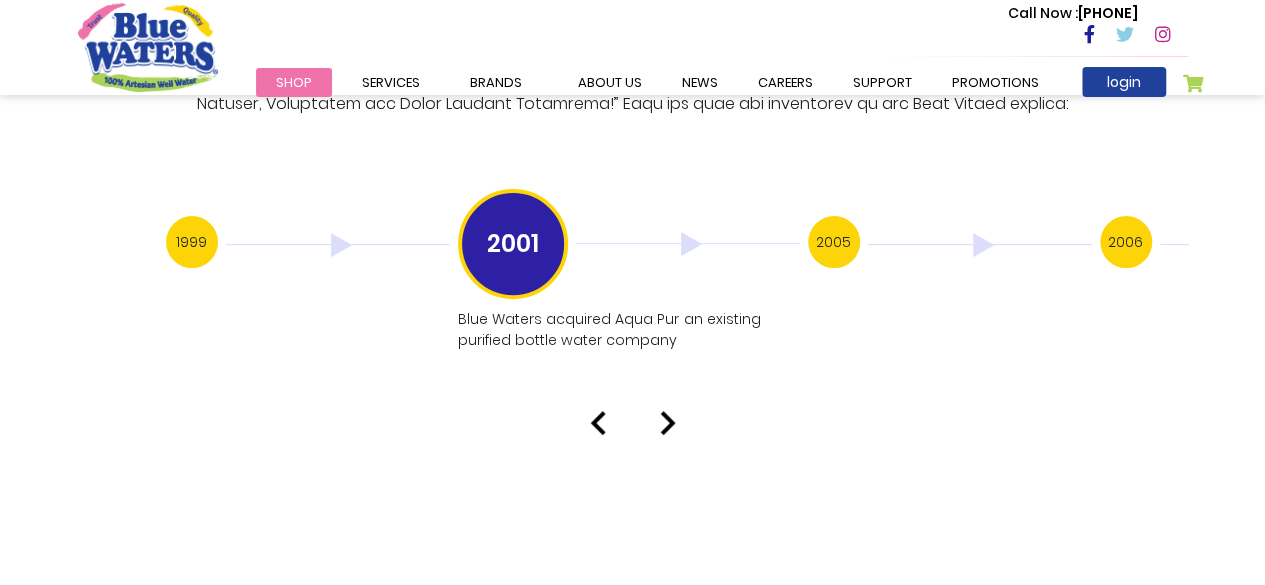 click on "1999" at bounding box center [312, 244] 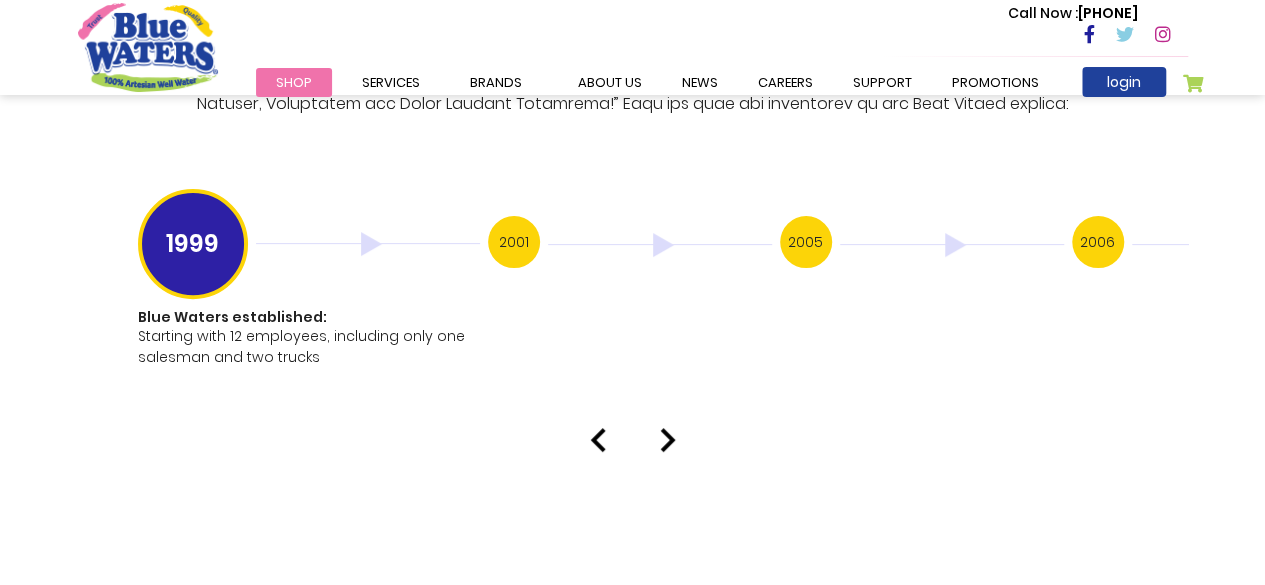 click at bounding box center [368, 244] 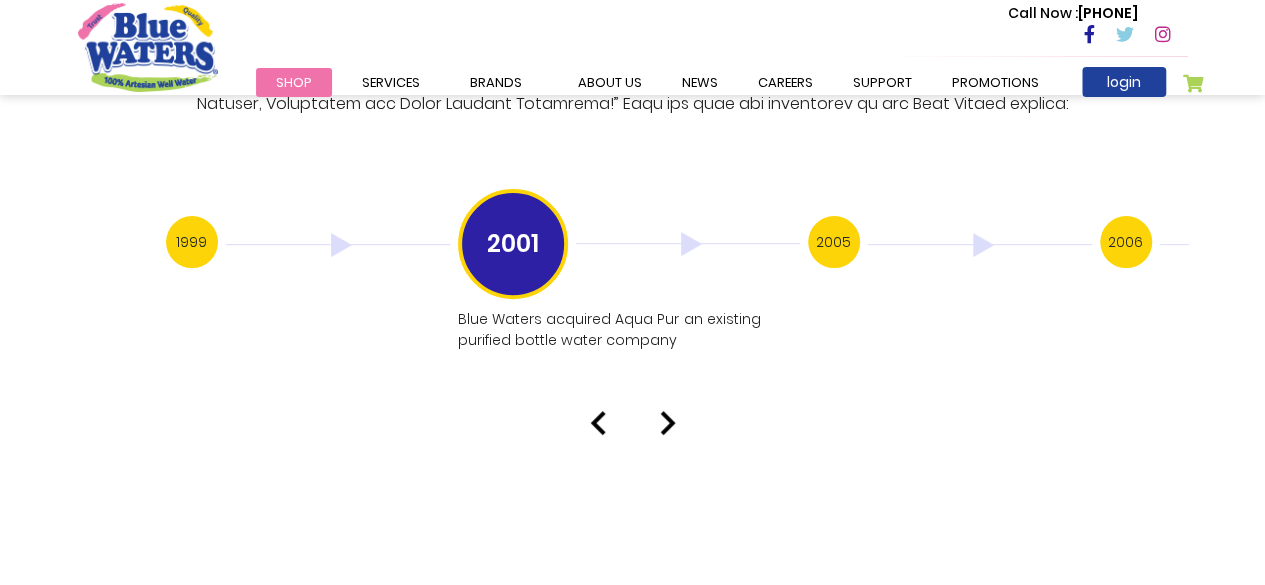 click on "2005" at bounding box center (834, 242) 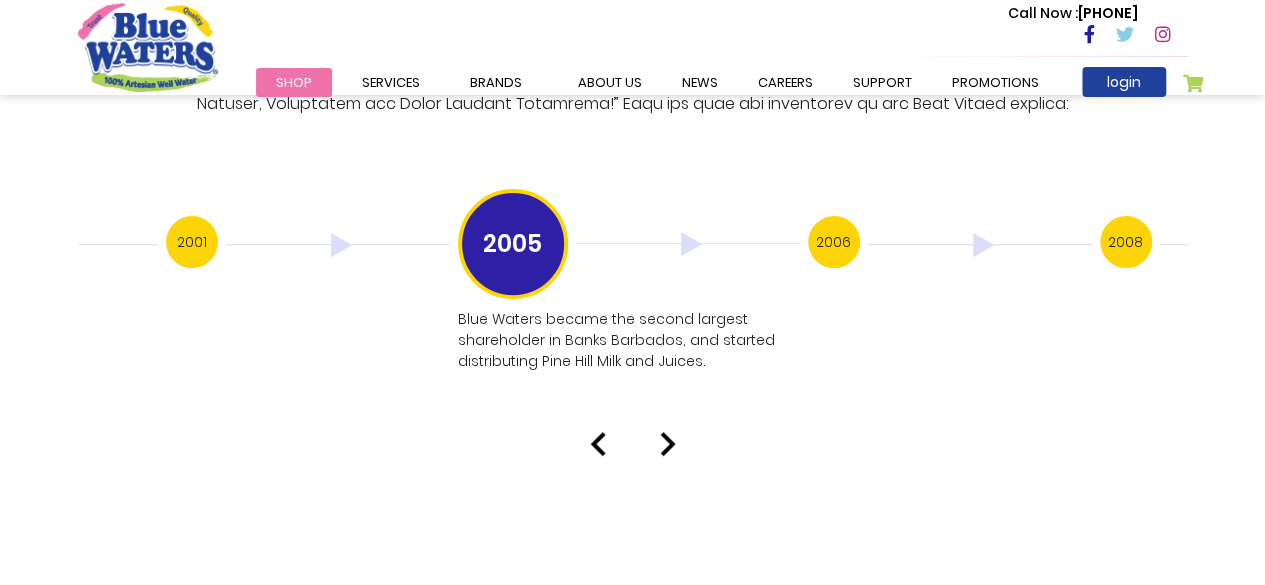 click on "2006" at bounding box center (834, 242) 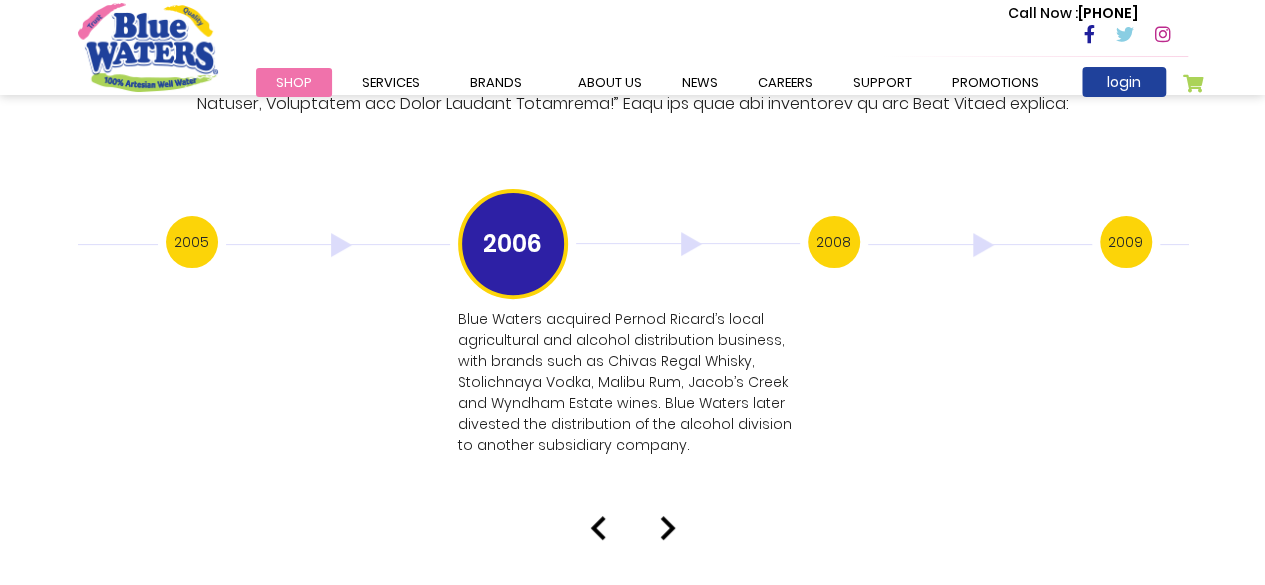 click on "2008" at bounding box center (834, 242) 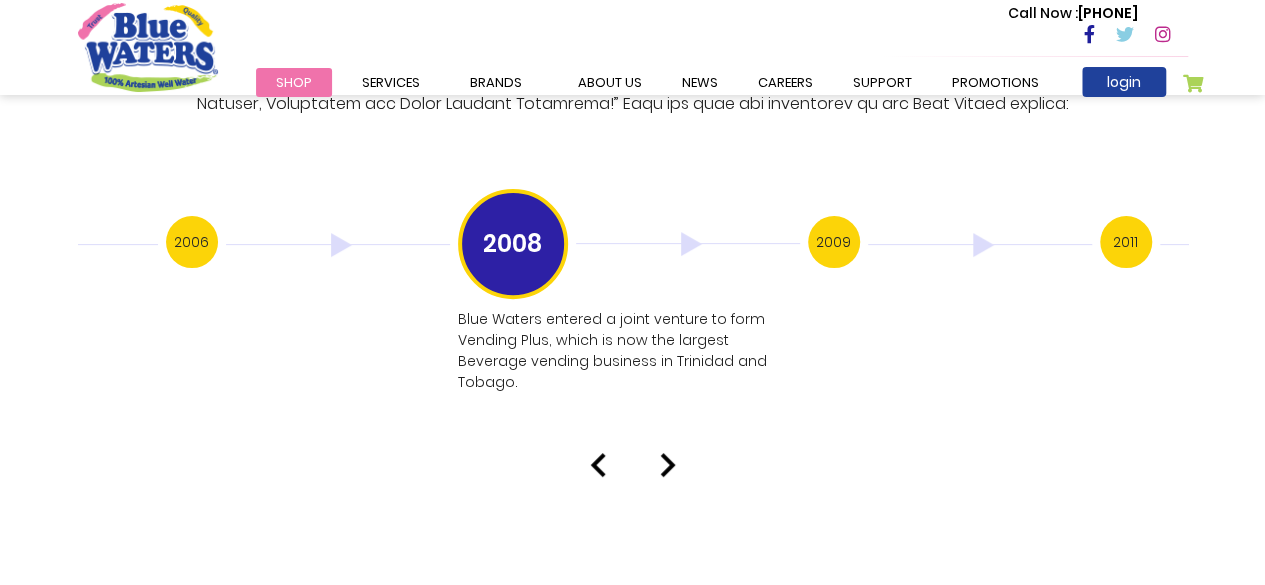 click on "2009" at bounding box center (834, 242) 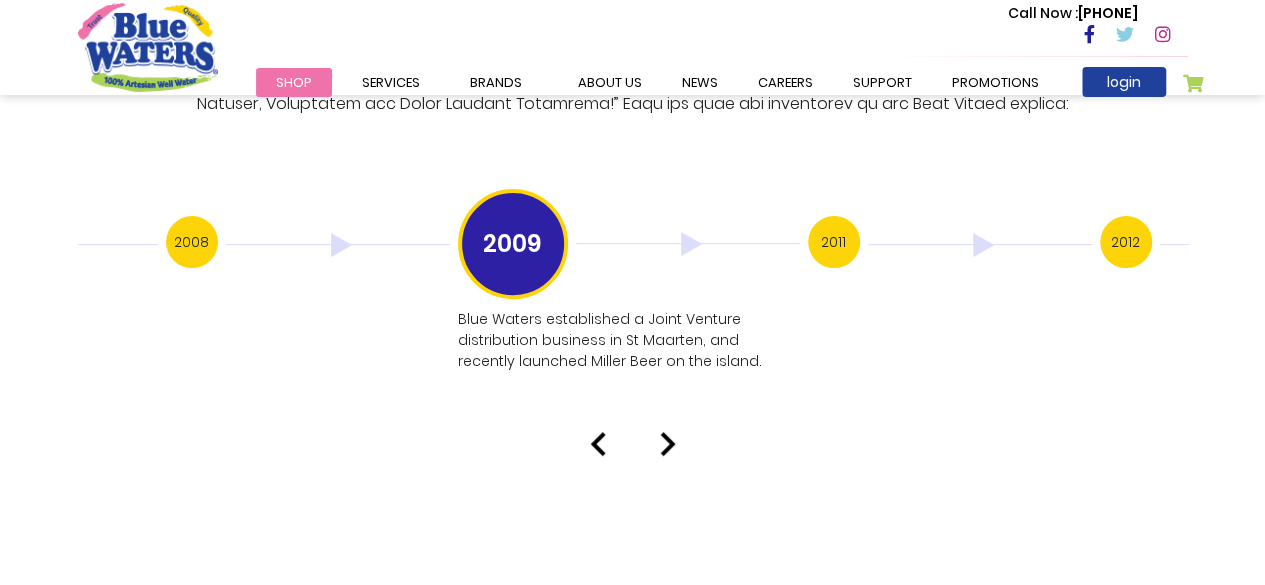 click on "2011" at bounding box center (834, 242) 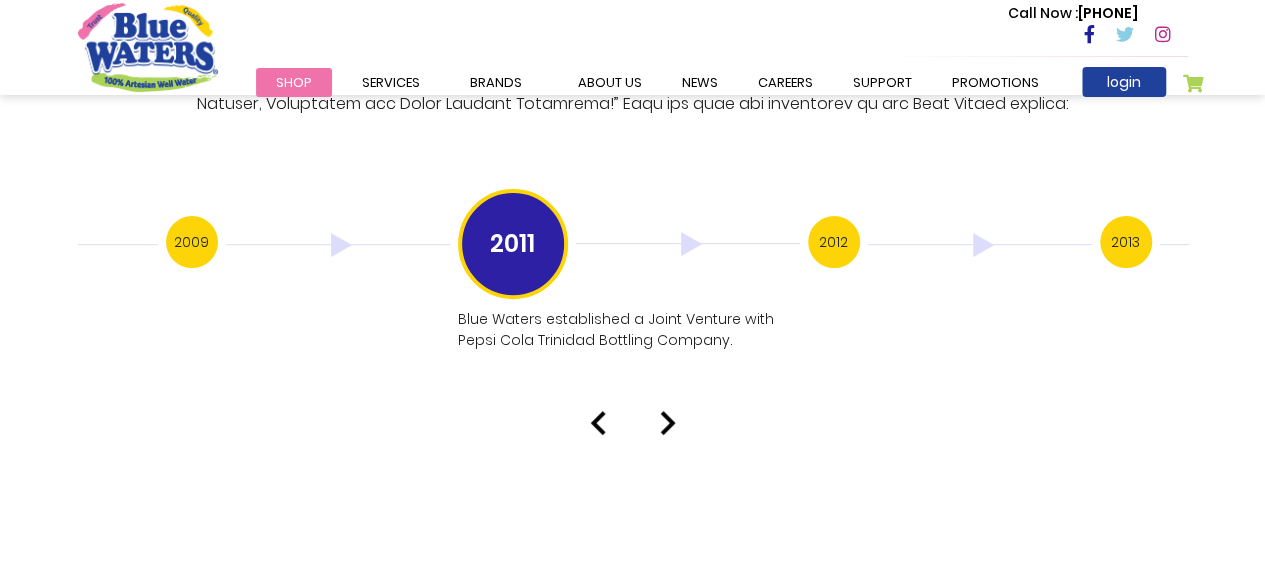 click on "2012" at bounding box center (834, 242) 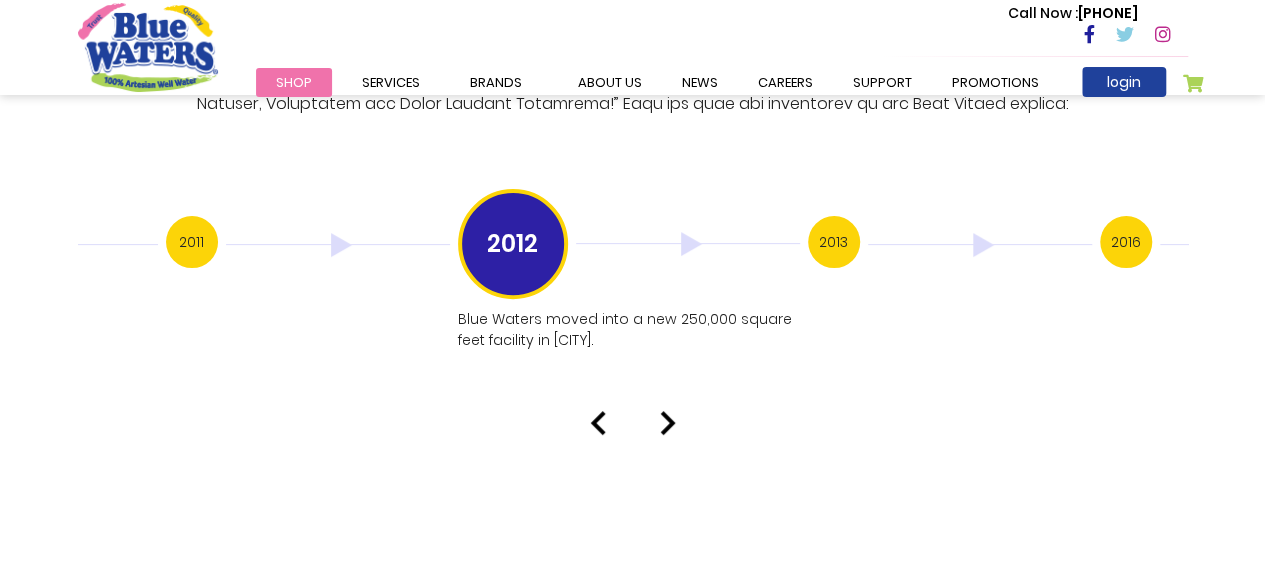 click on "2013" at bounding box center (834, 242) 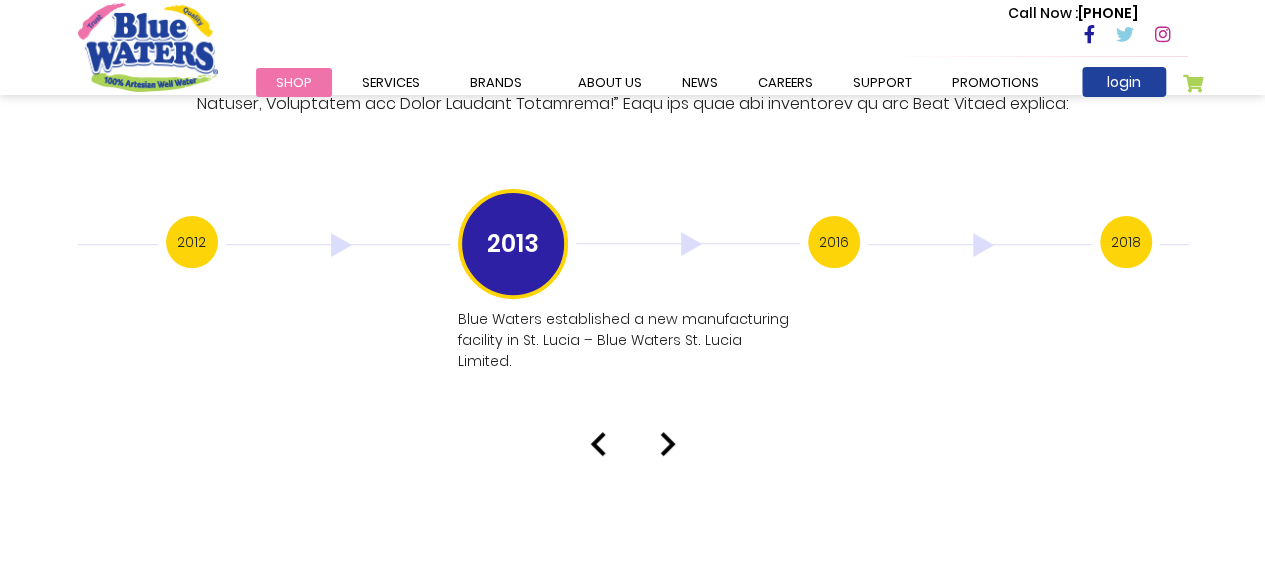 click on "2012" at bounding box center (192, 242) 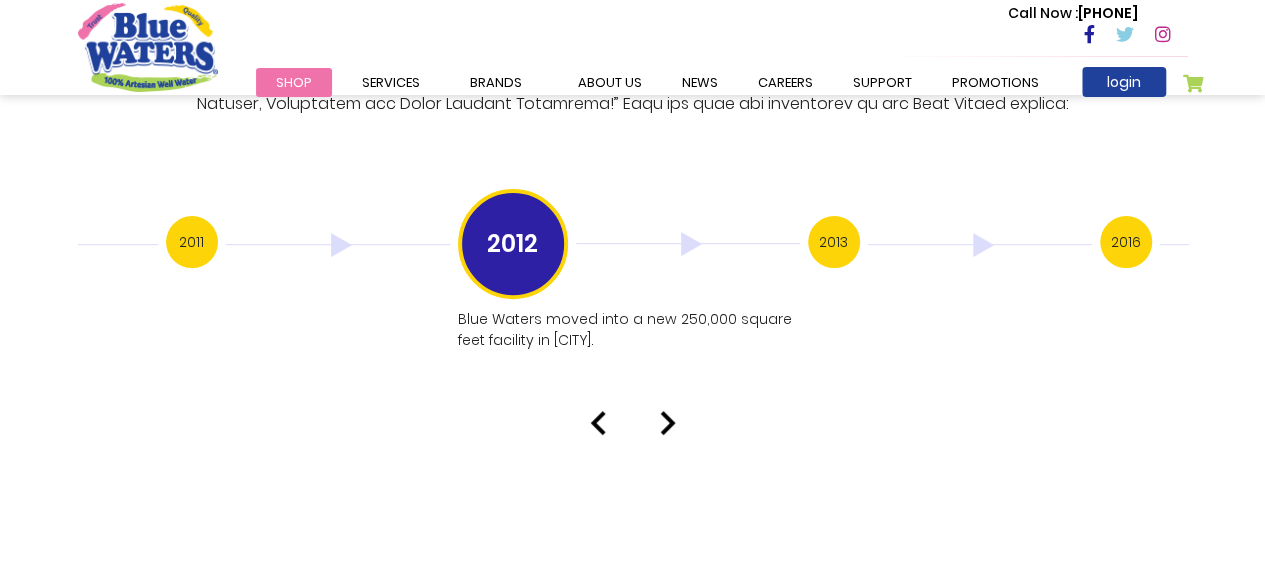 click on "2013" at bounding box center [834, 242] 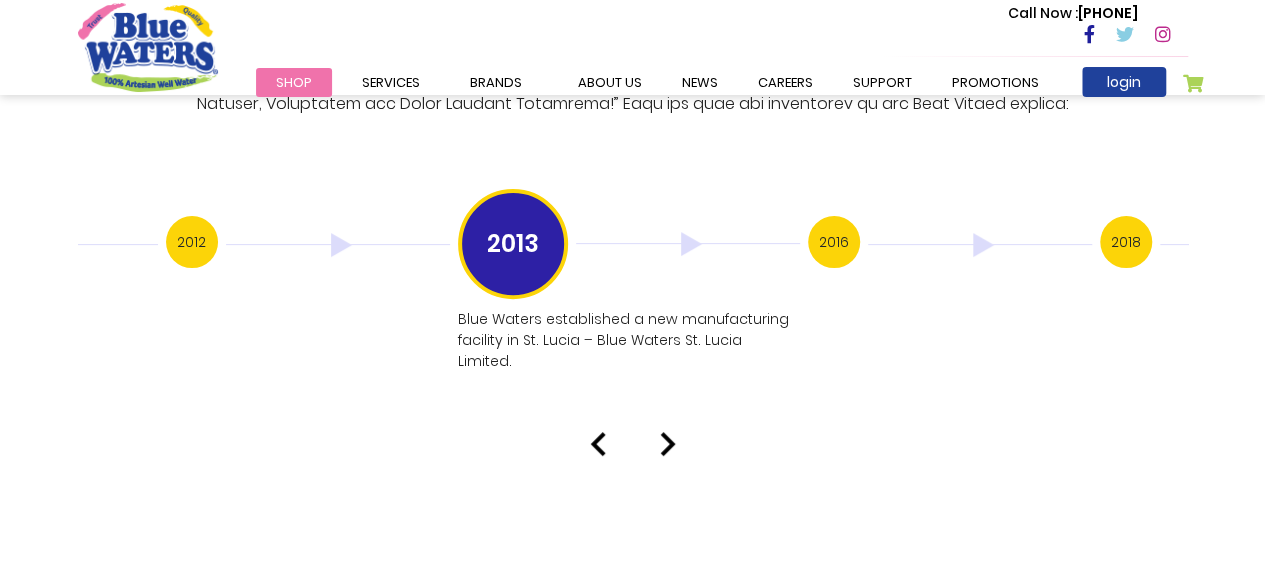 click on "2016" at bounding box center (834, 242) 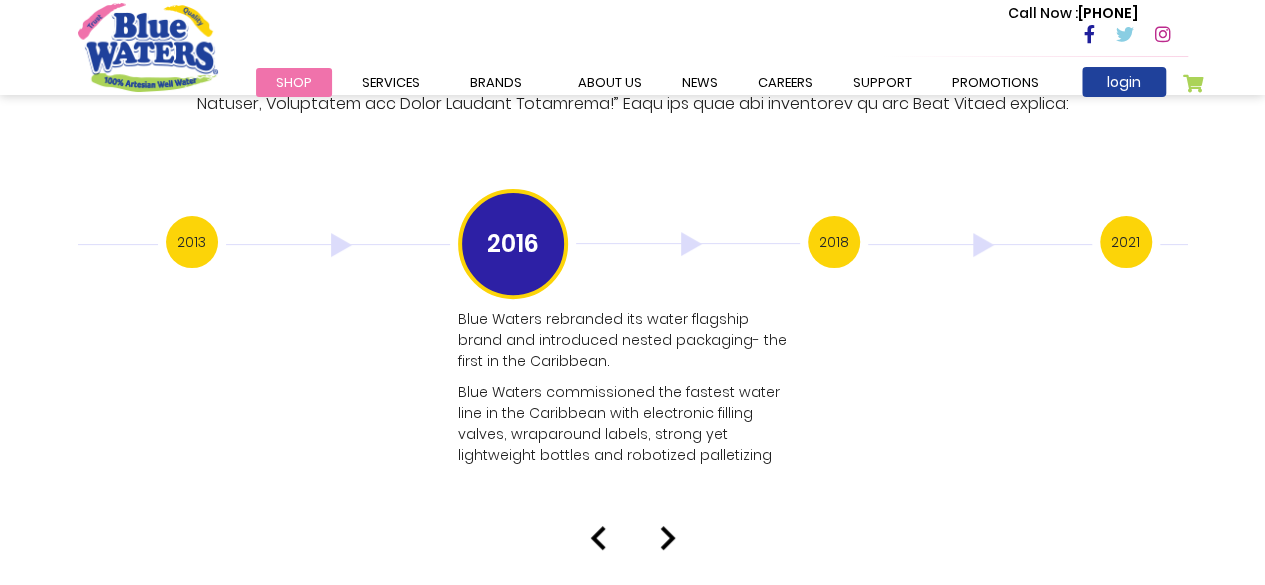 click on "2018" at bounding box center [834, 242] 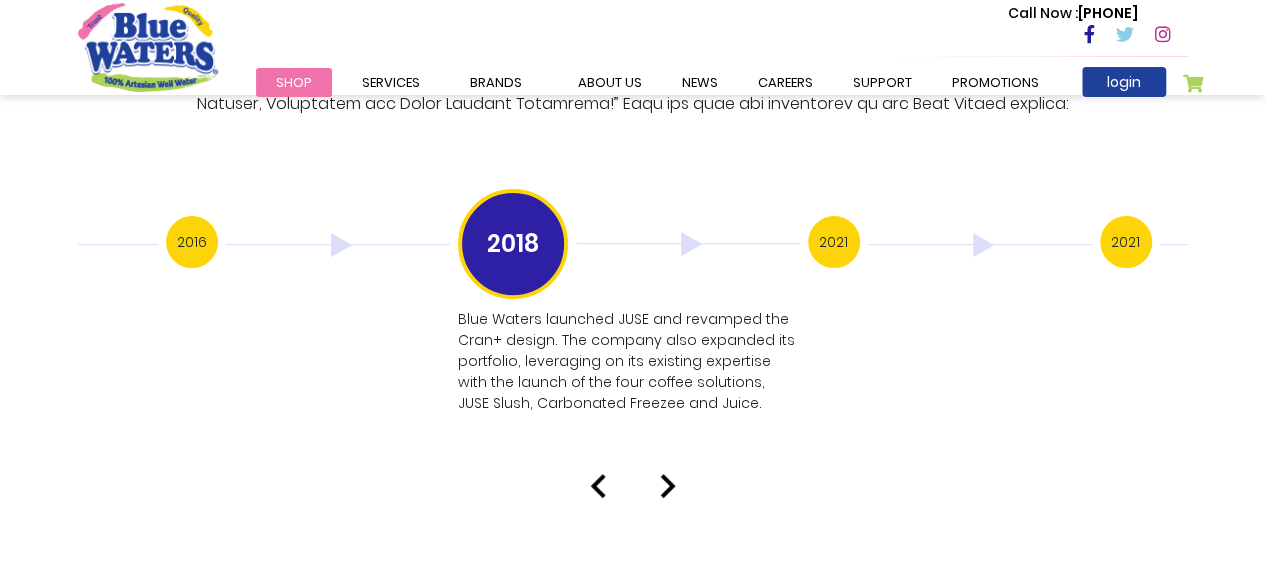 click on "2021" at bounding box center [834, 242] 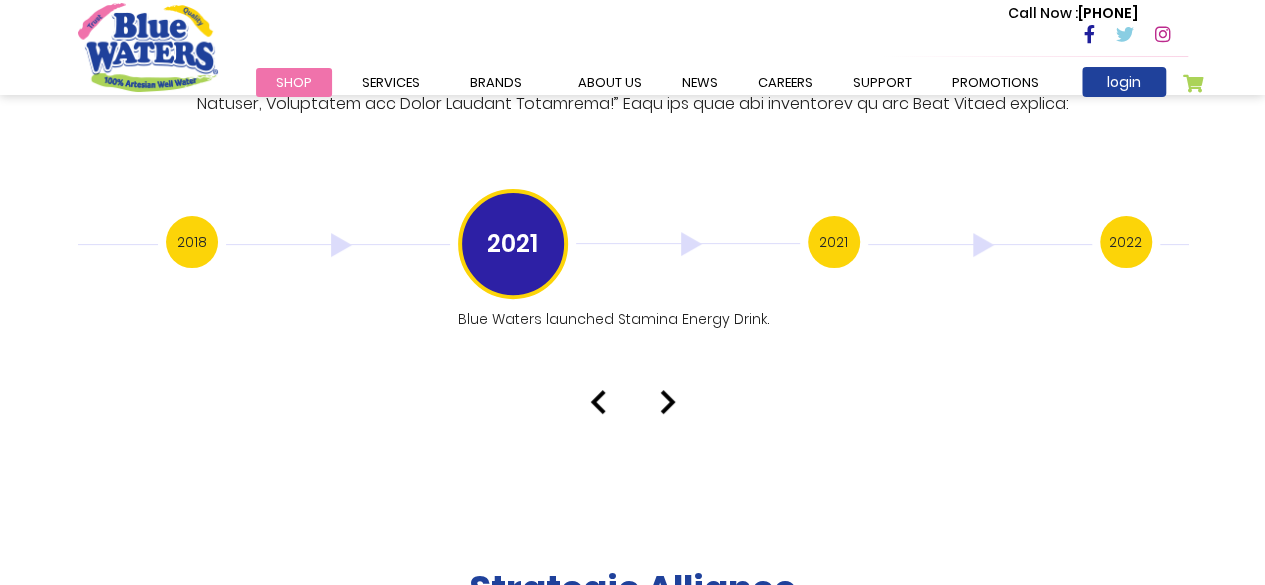 click on "2021" at bounding box center (834, 242) 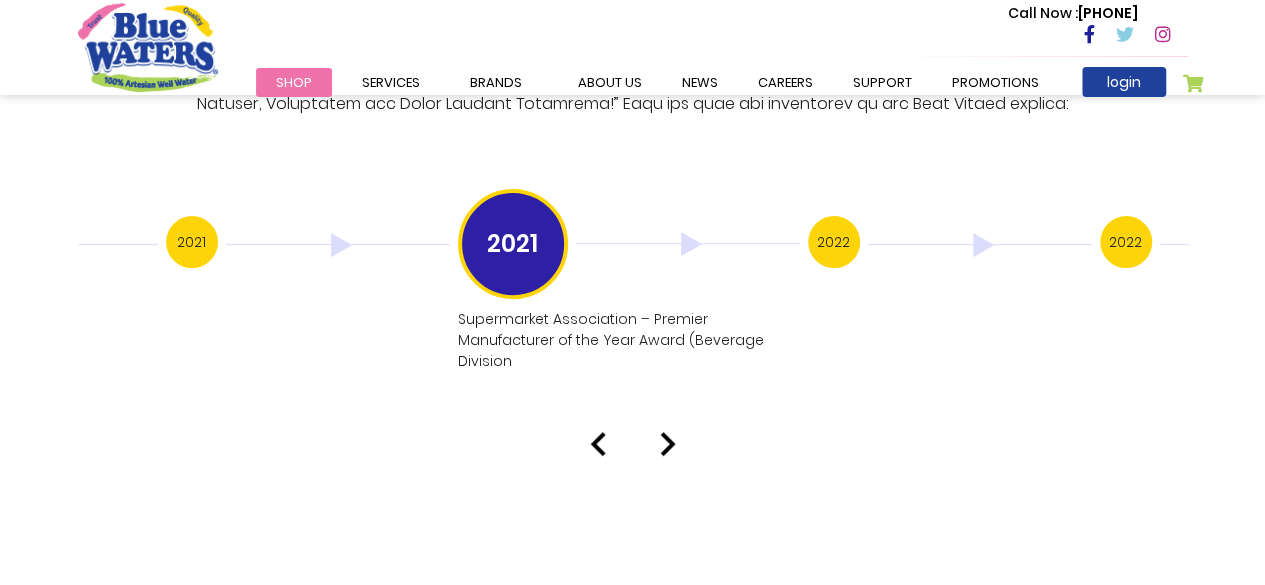 click on "2022" at bounding box center (834, 242) 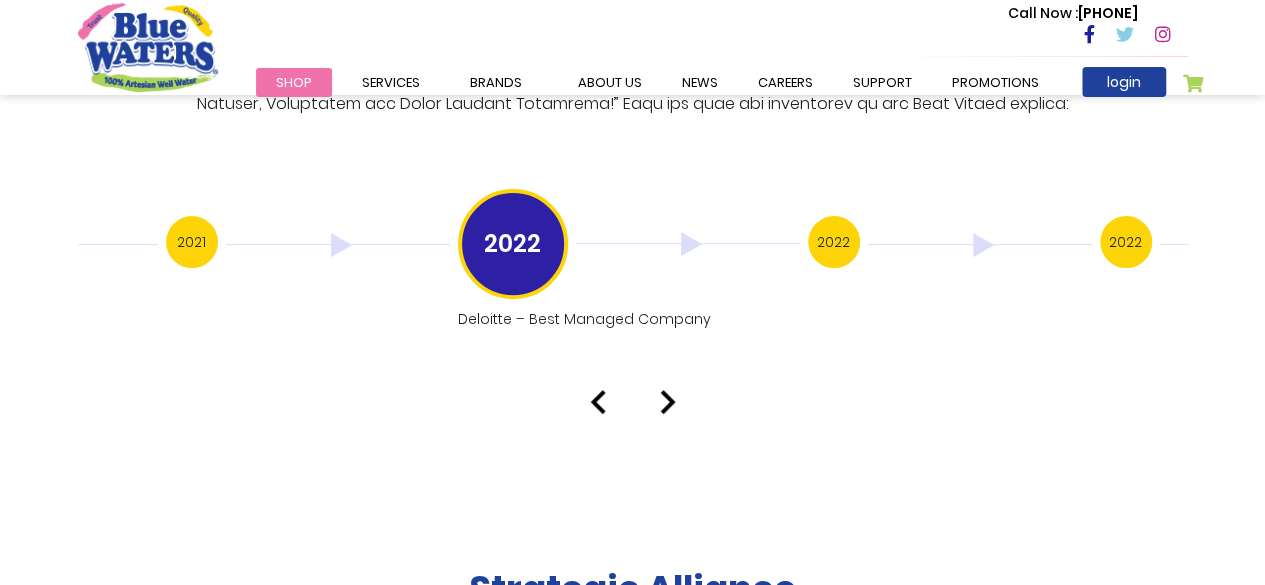 click on "2022" at bounding box center (834, 242) 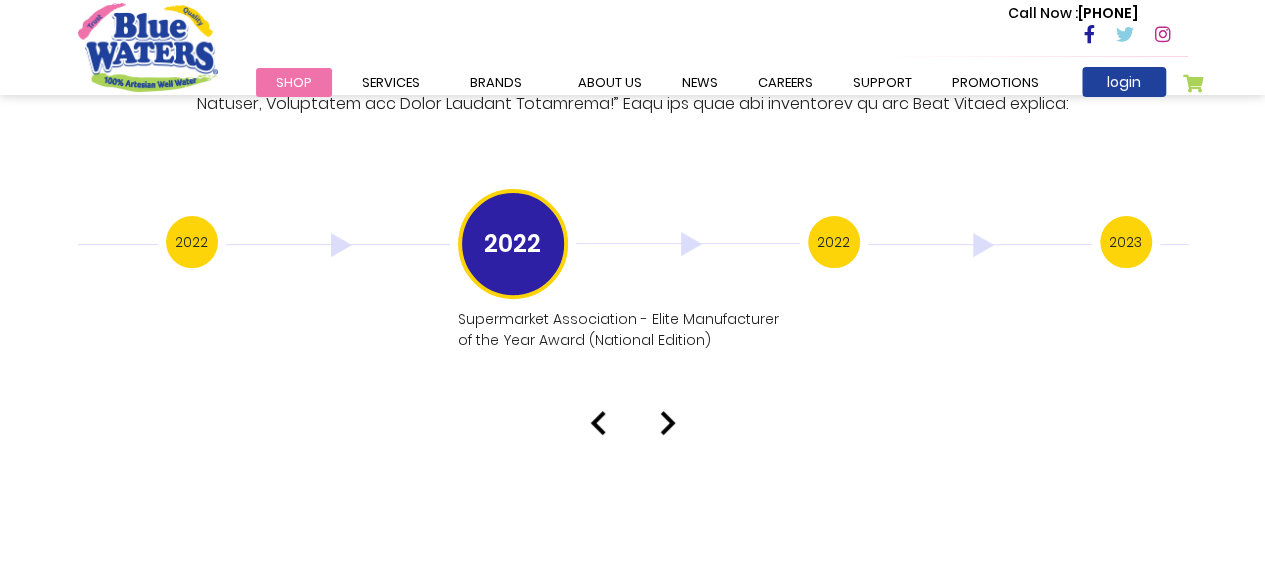 click on "2022" at bounding box center (834, 242) 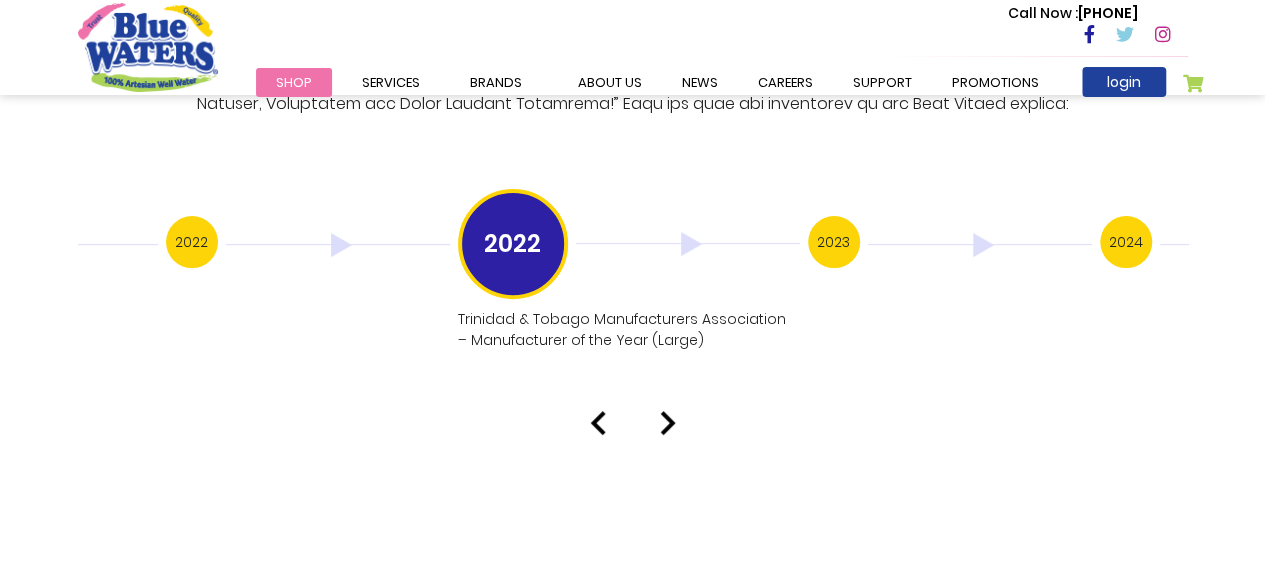 click on "2023" at bounding box center (834, 242) 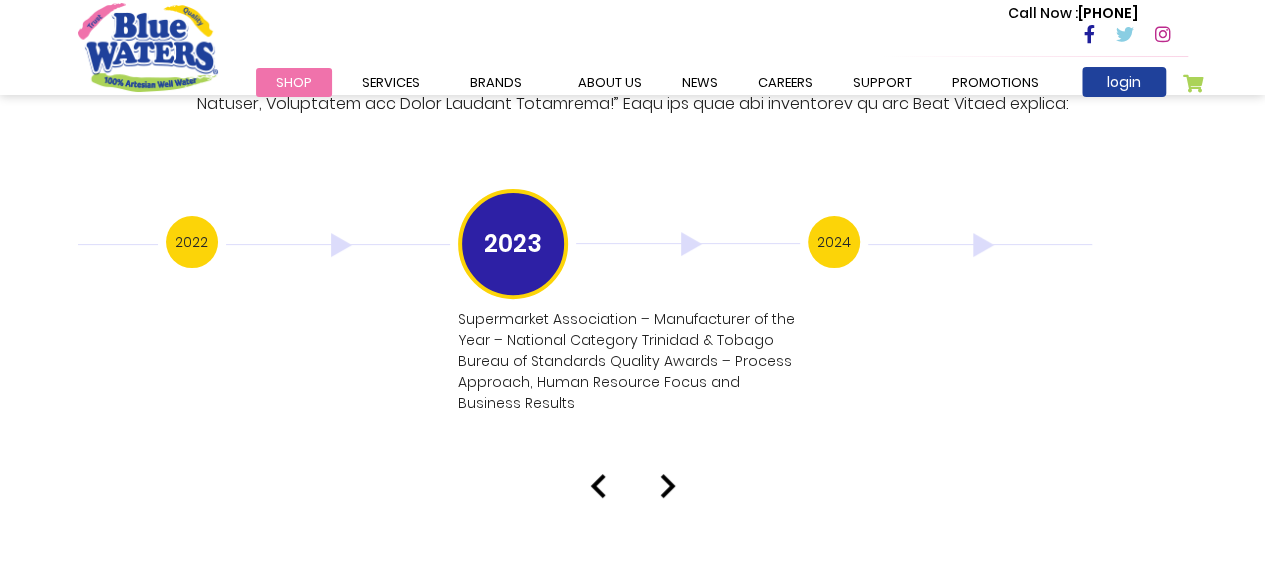 click on "2024" at bounding box center (834, 242) 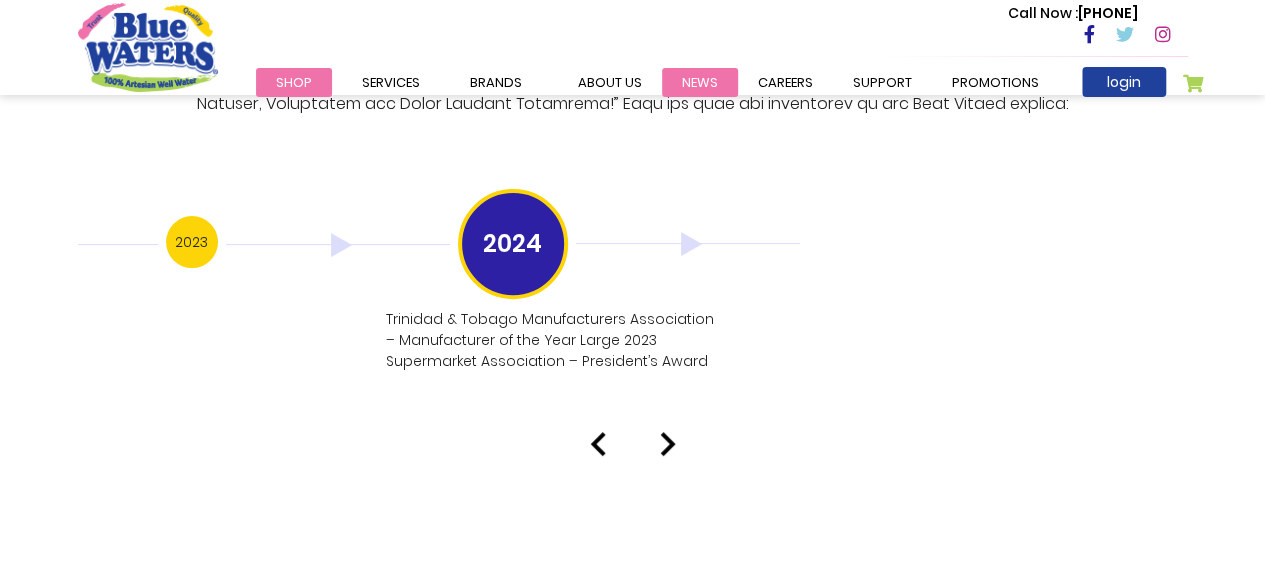 click on "News" at bounding box center (700, 82) 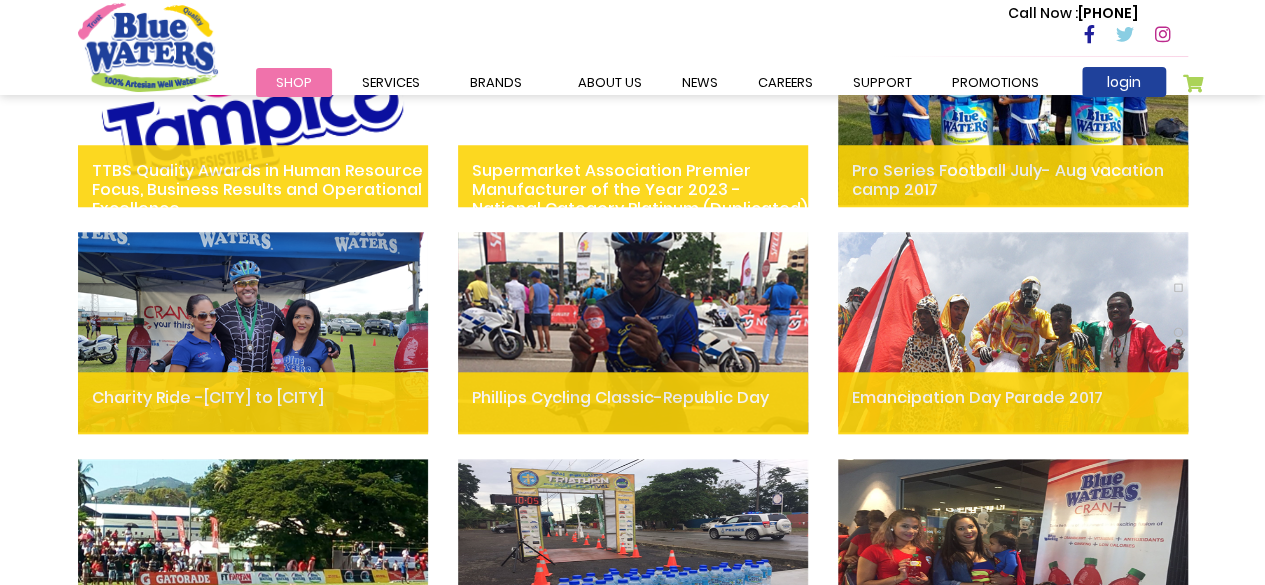scroll, scrollTop: 822, scrollLeft: 0, axis: vertical 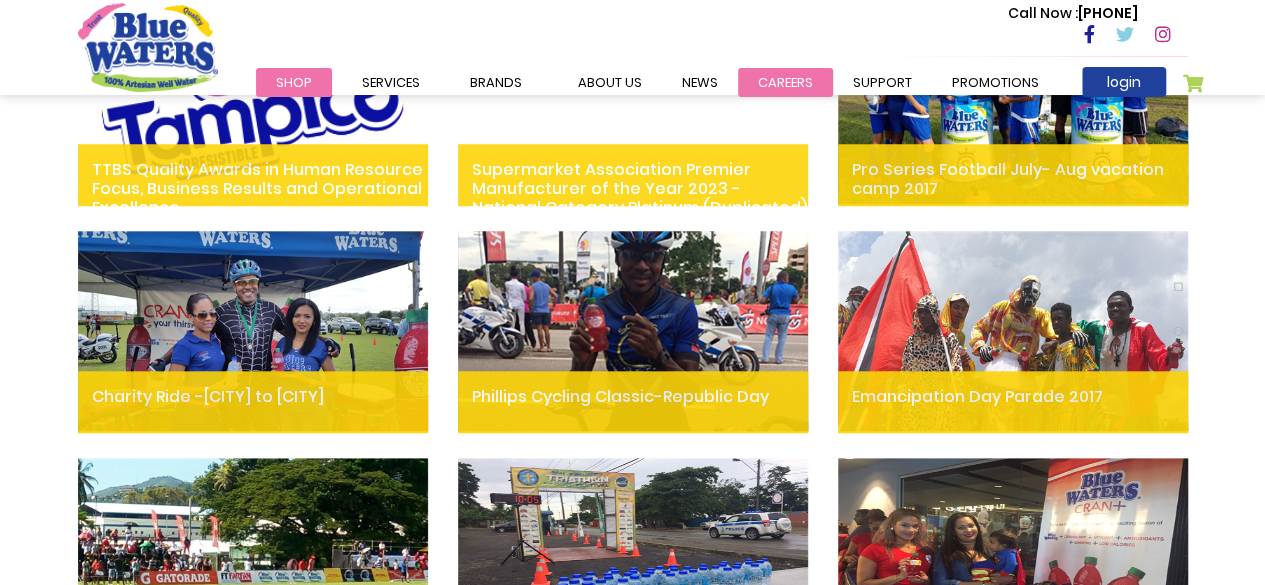 click on "careers" at bounding box center (785, 82) 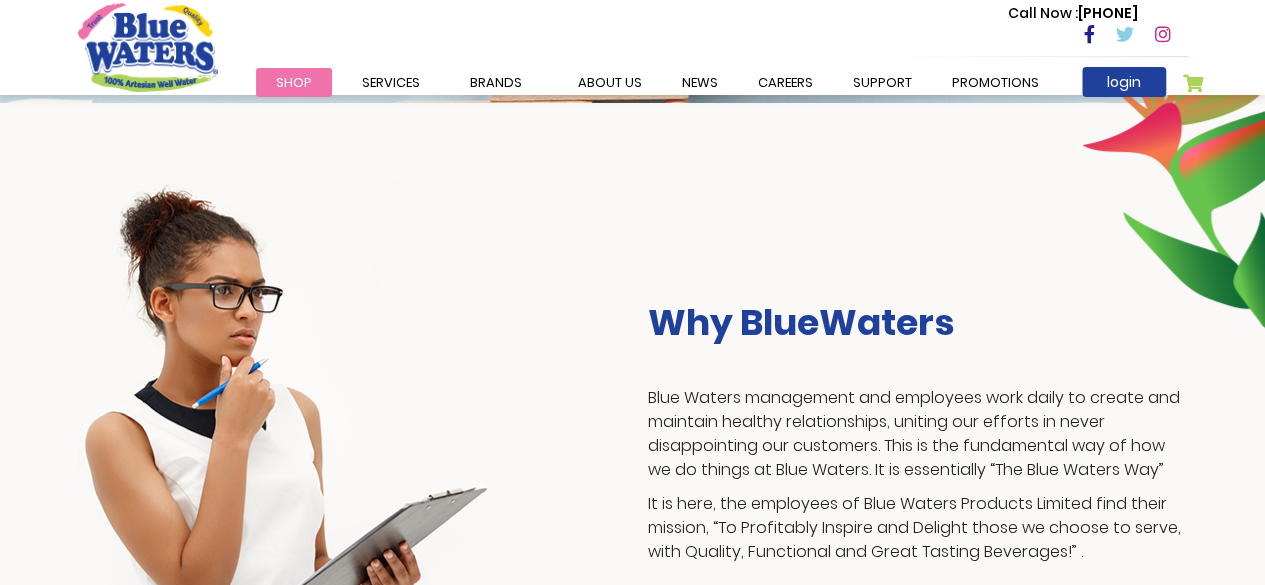 scroll, scrollTop: 298, scrollLeft: 0, axis: vertical 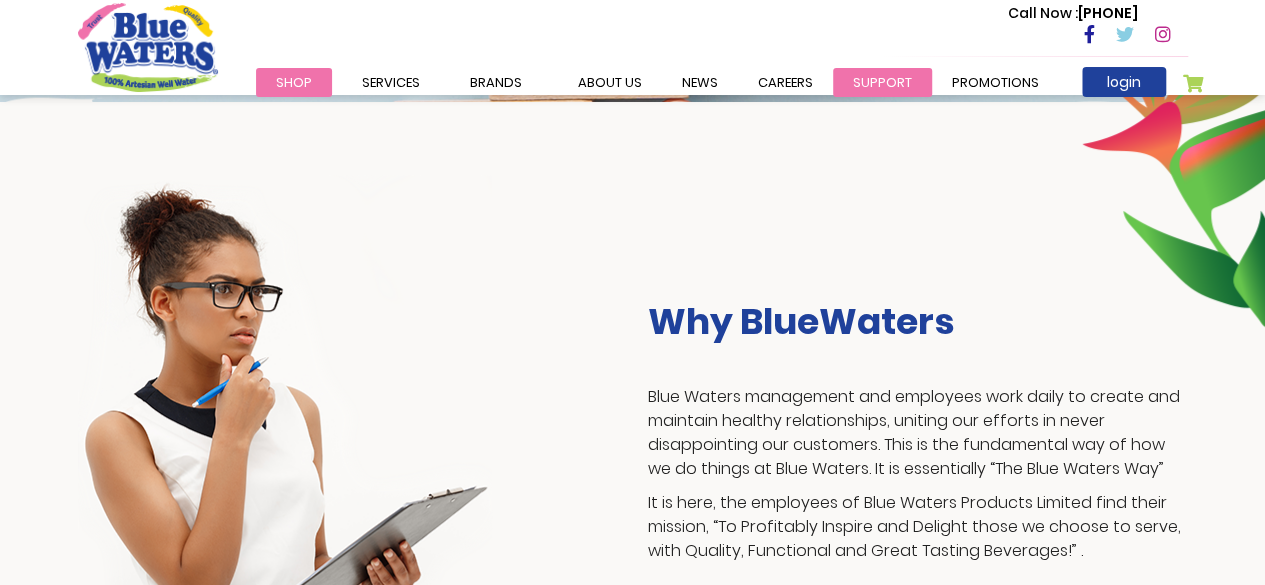 click on "support" at bounding box center (882, 82) 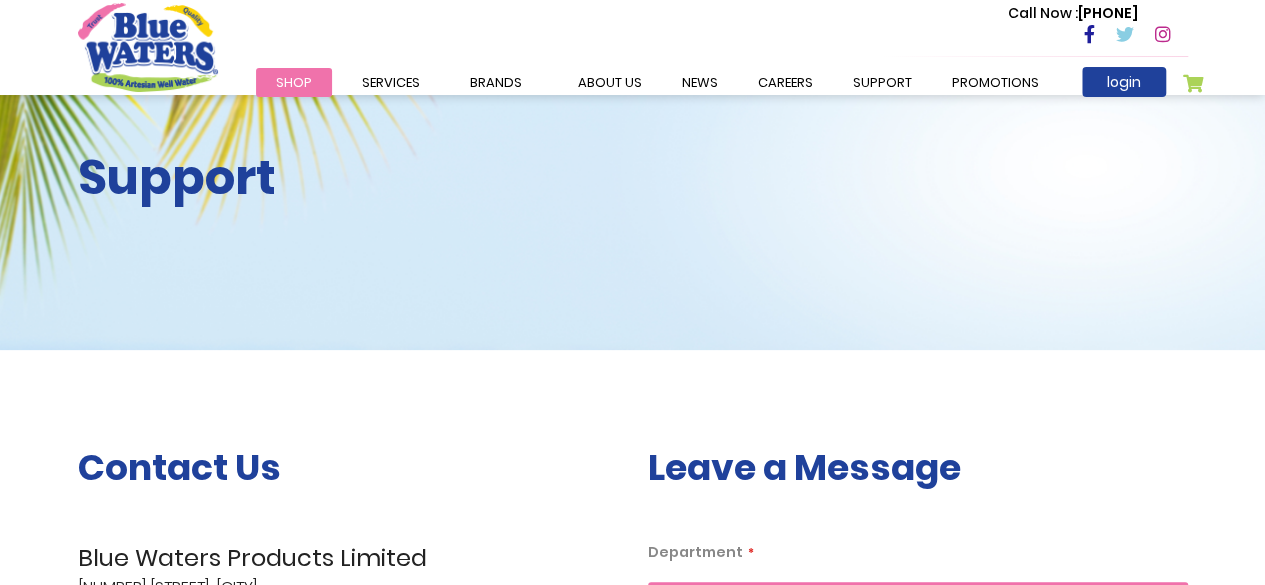 scroll, scrollTop: 0, scrollLeft: 0, axis: both 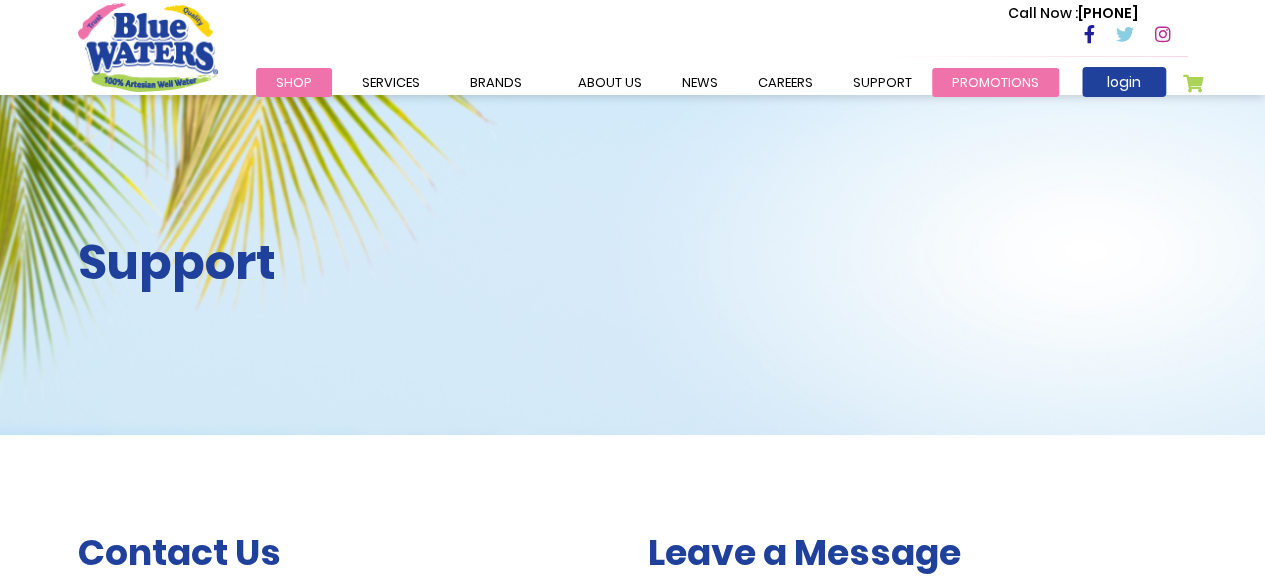 click on "Promotions" at bounding box center (995, 82) 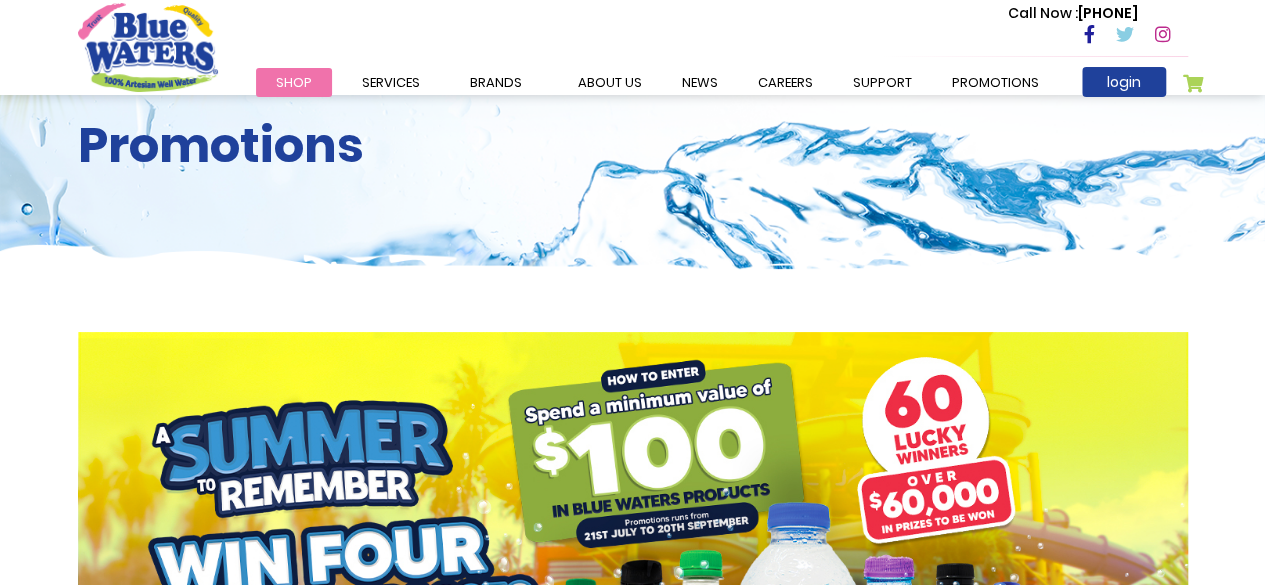 scroll, scrollTop: 0, scrollLeft: 0, axis: both 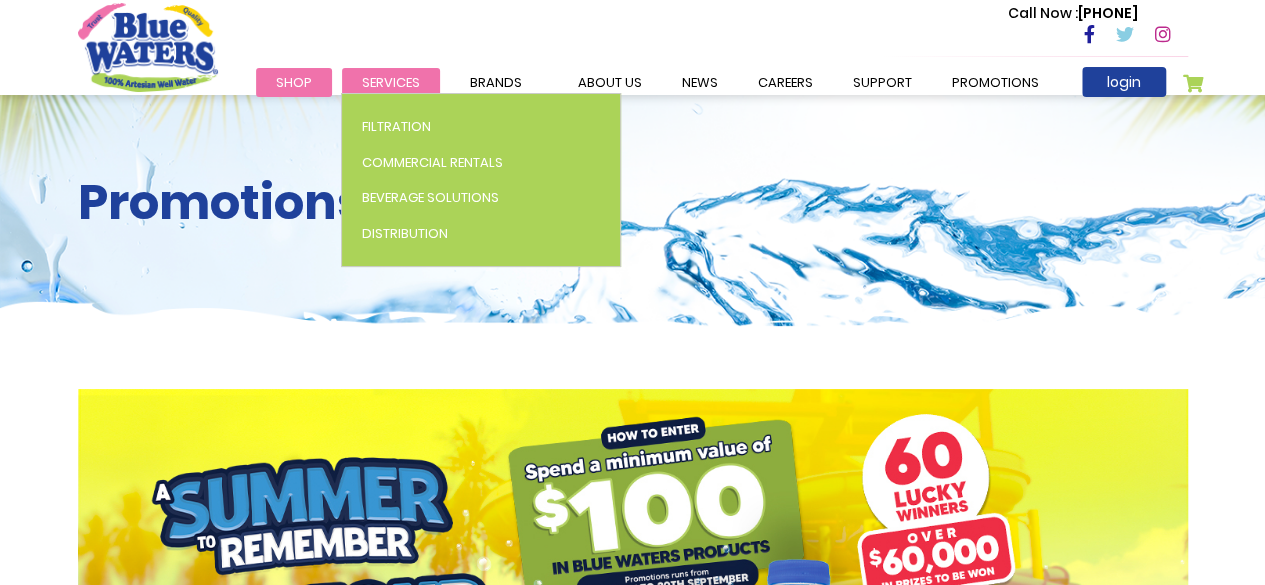 click on "Services" at bounding box center [391, 82] 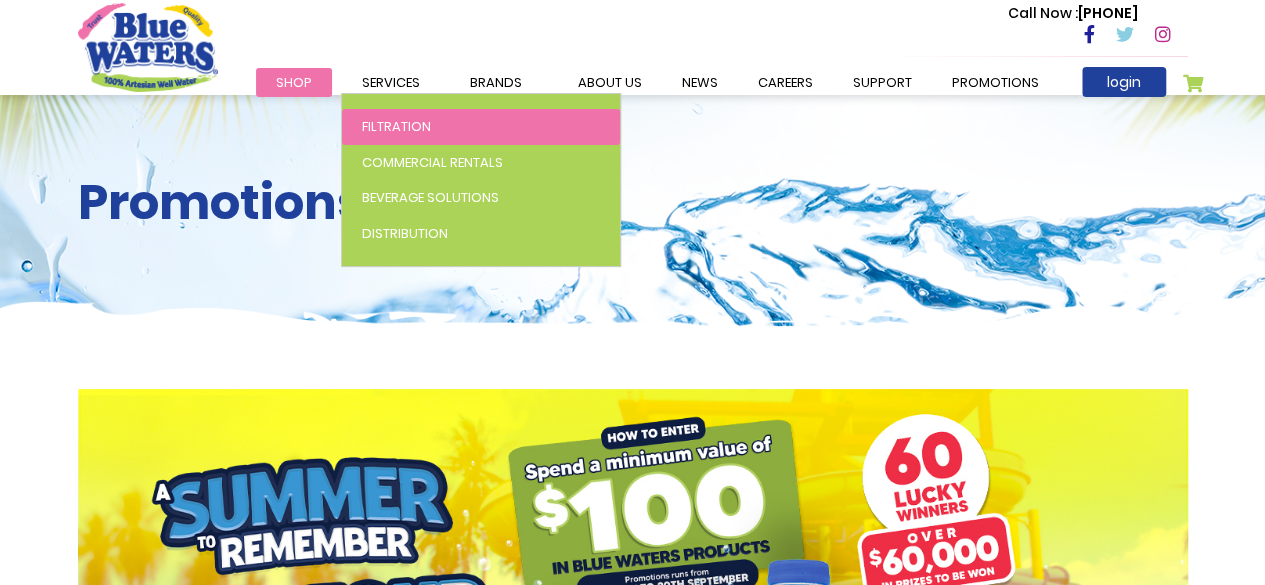 click on "Filtration" at bounding box center [396, 126] 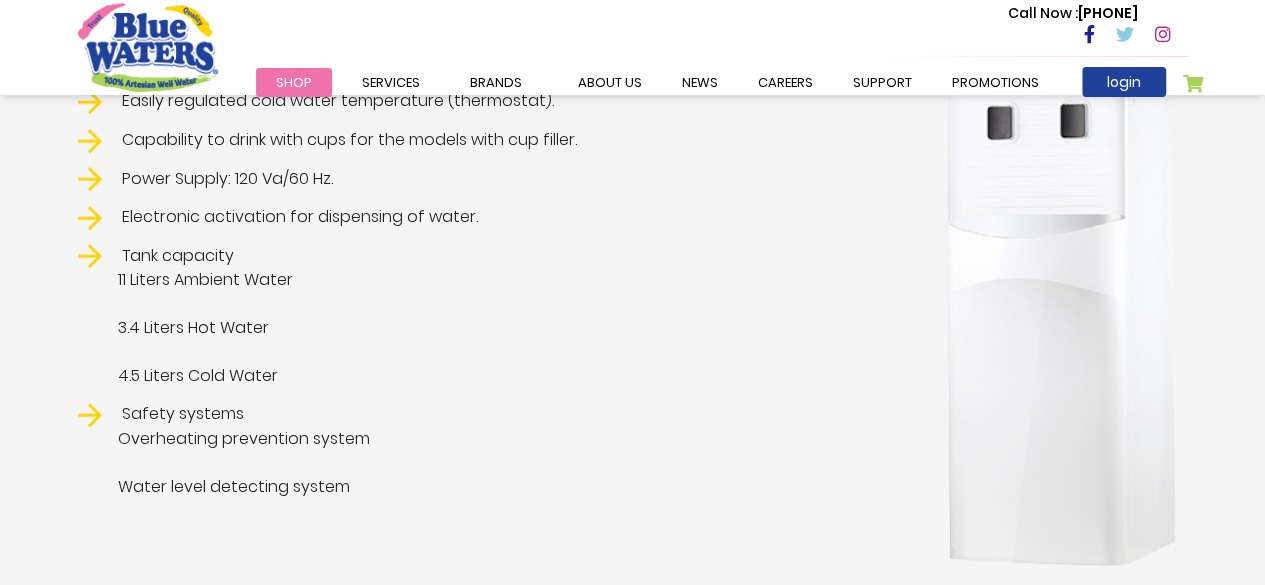 scroll, scrollTop: 665, scrollLeft: 0, axis: vertical 